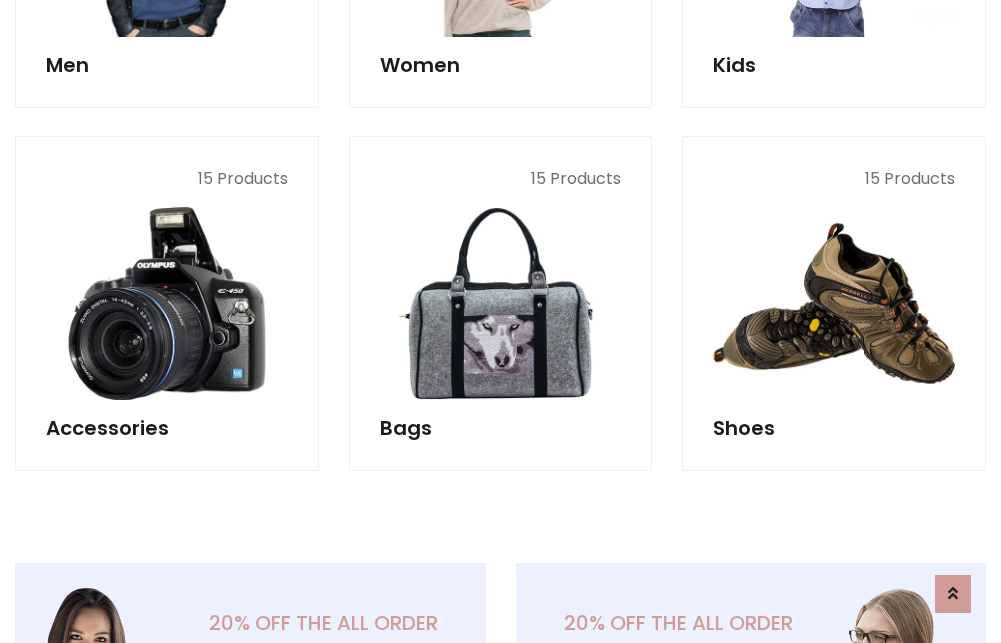 scroll, scrollTop: 853, scrollLeft: 0, axis: vertical 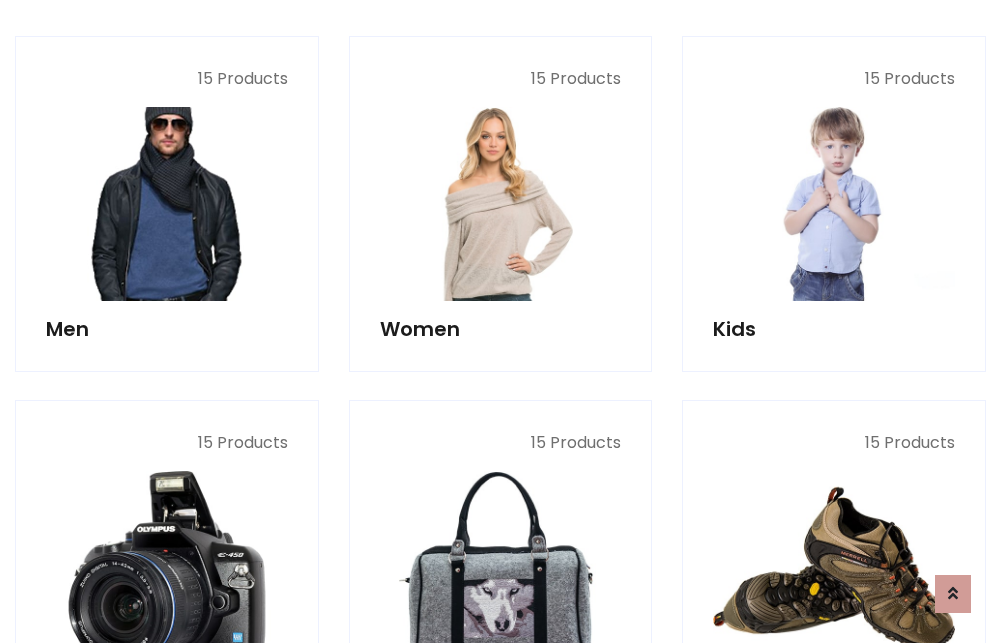 click at bounding box center (167, 204) 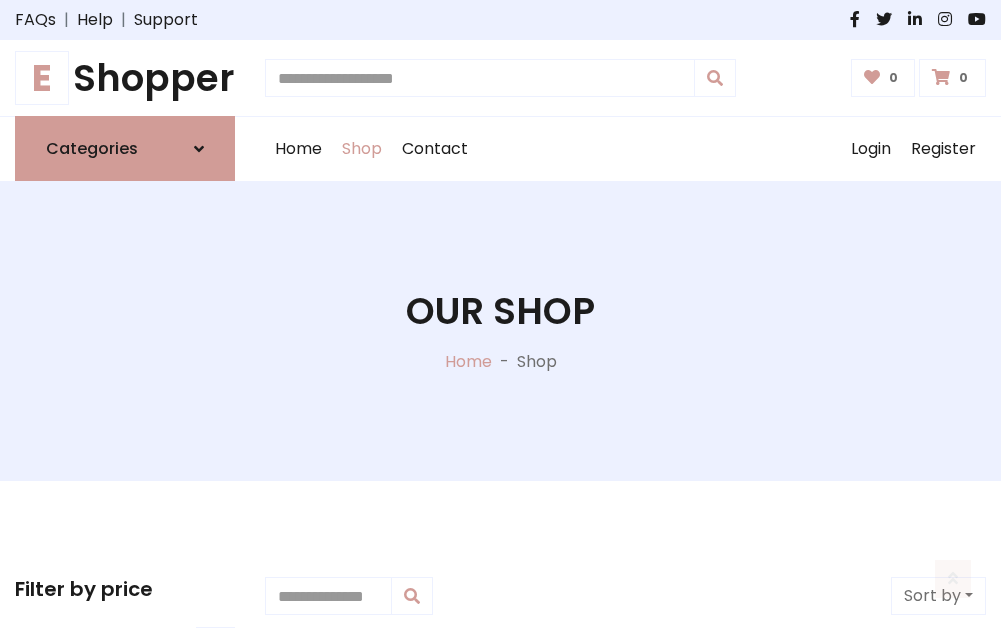 scroll, scrollTop: 807, scrollLeft: 0, axis: vertical 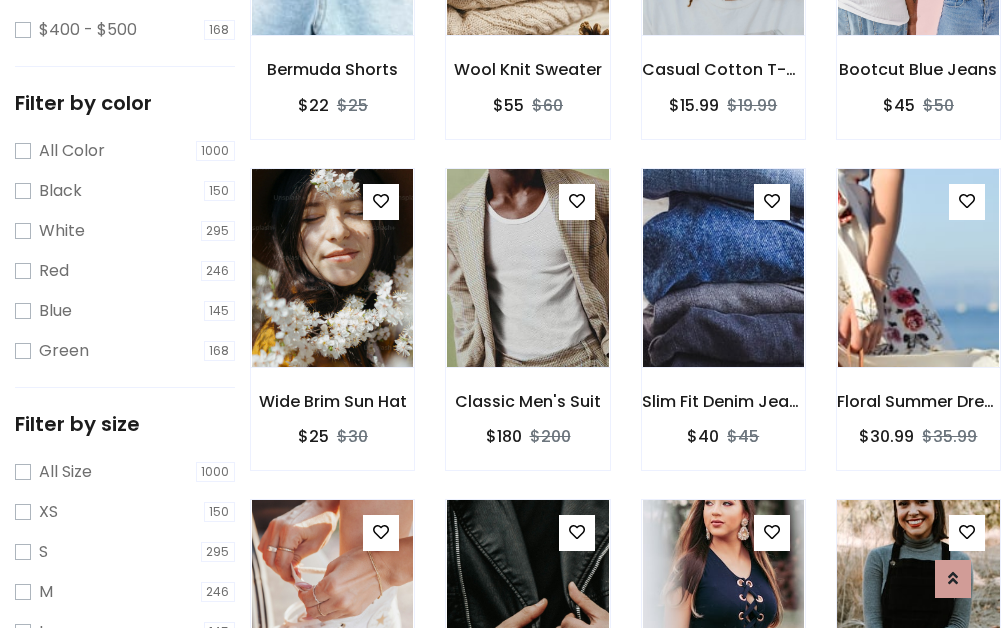 click at bounding box center (918, 599) 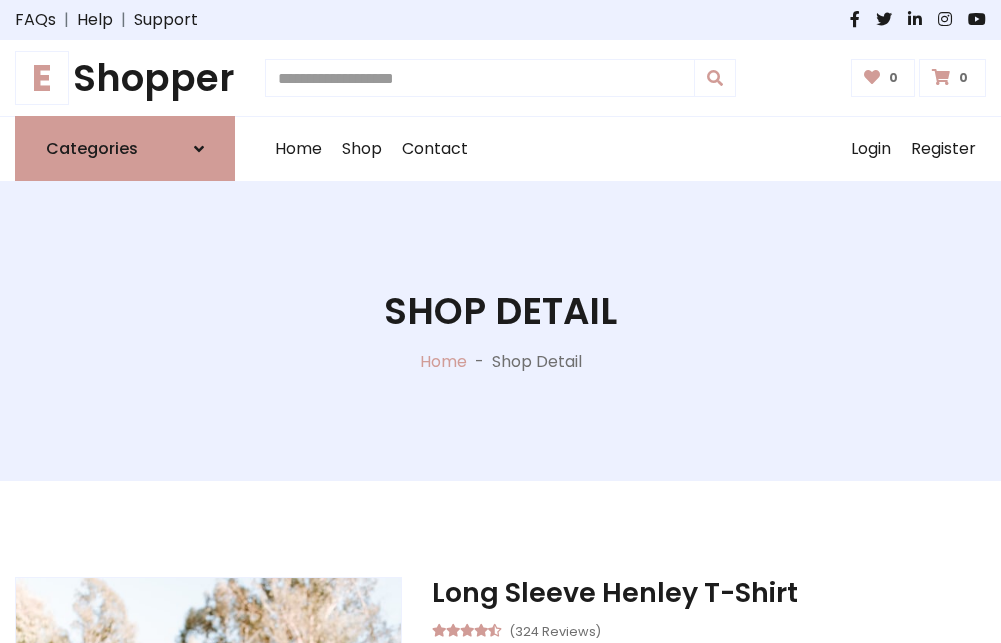 scroll, scrollTop: 0, scrollLeft: 0, axis: both 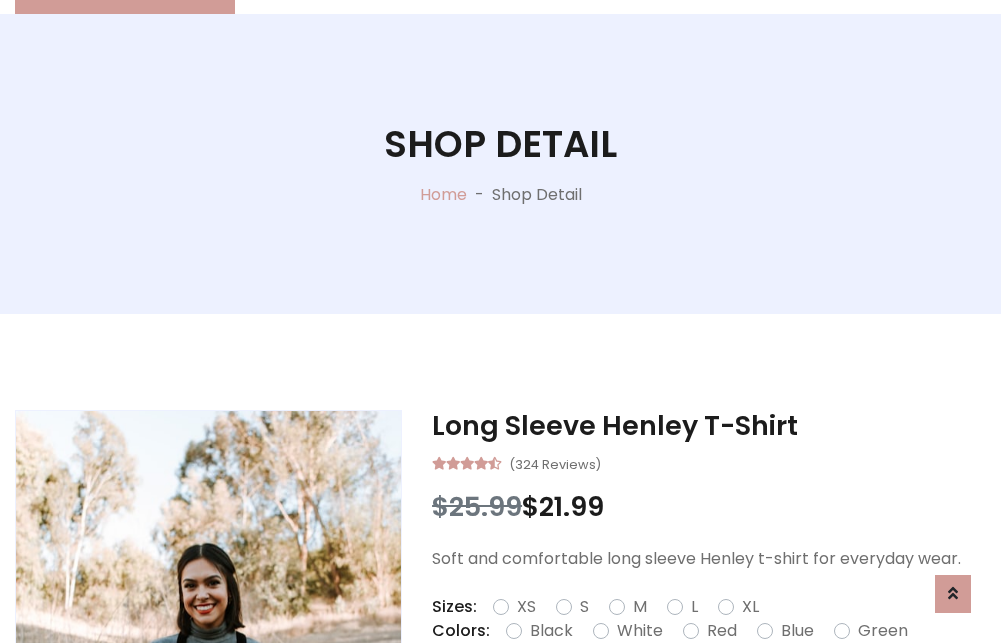 click on "Red" at bounding box center [722, 631] 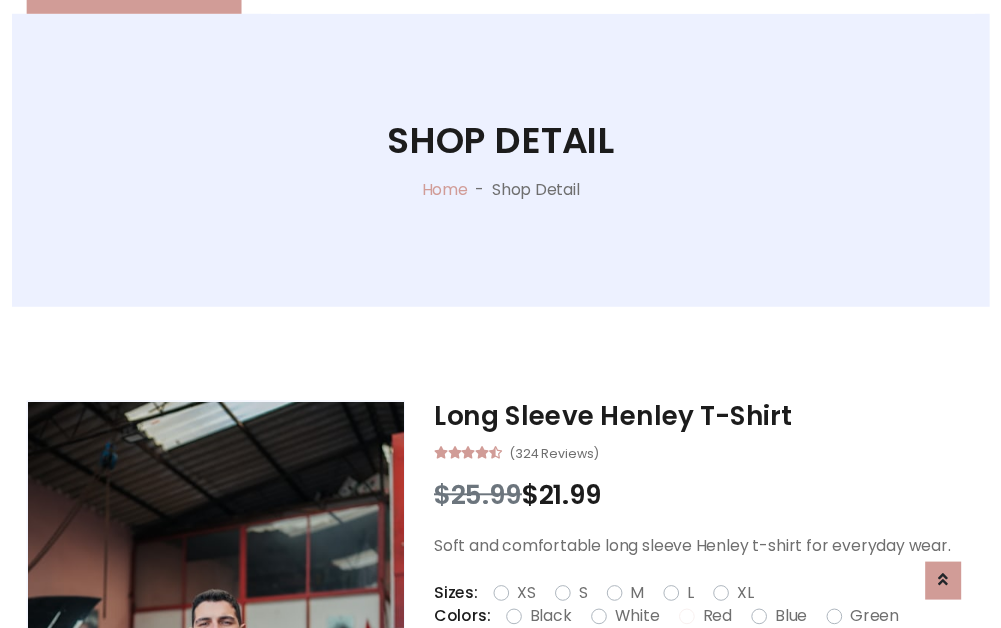 scroll, scrollTop: 237, scrollLeft: 0, axis: vertical 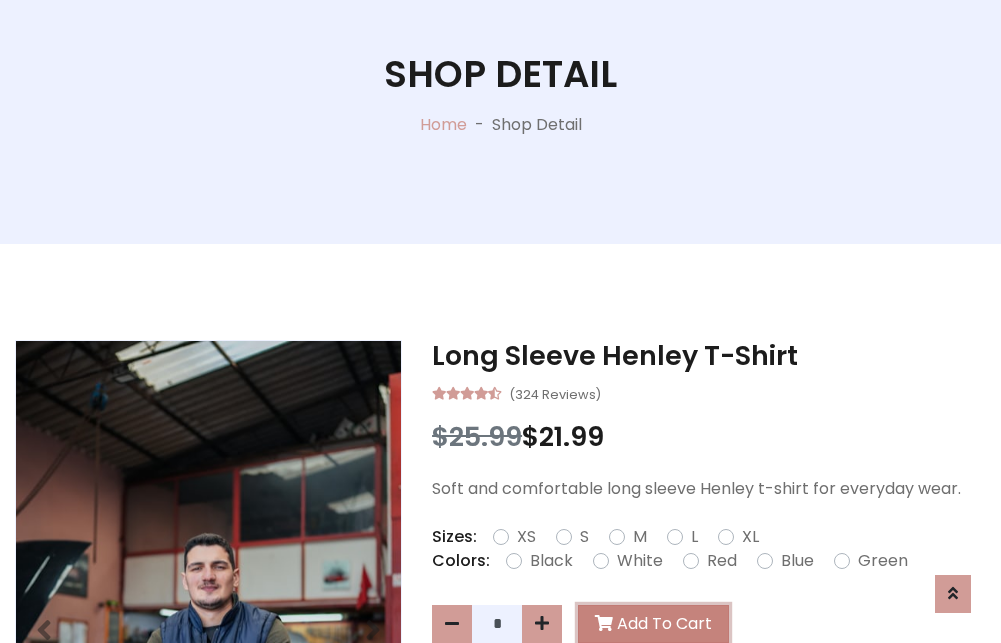 click on "Add To Cart" at bounding box center [653, 624] 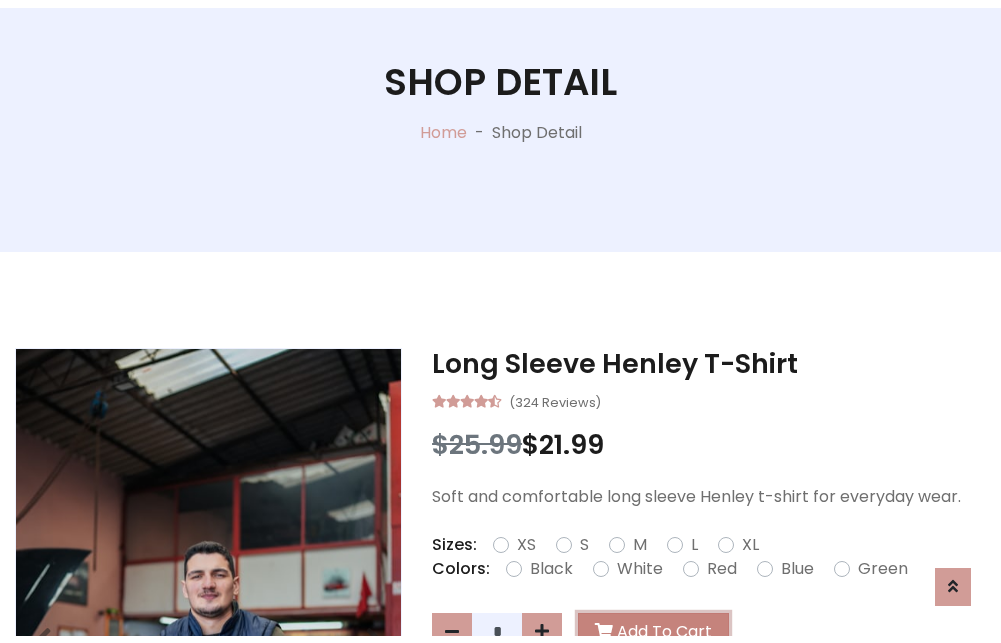 scroll, scrollTop: 0, scrollLeft: 0, axis: both 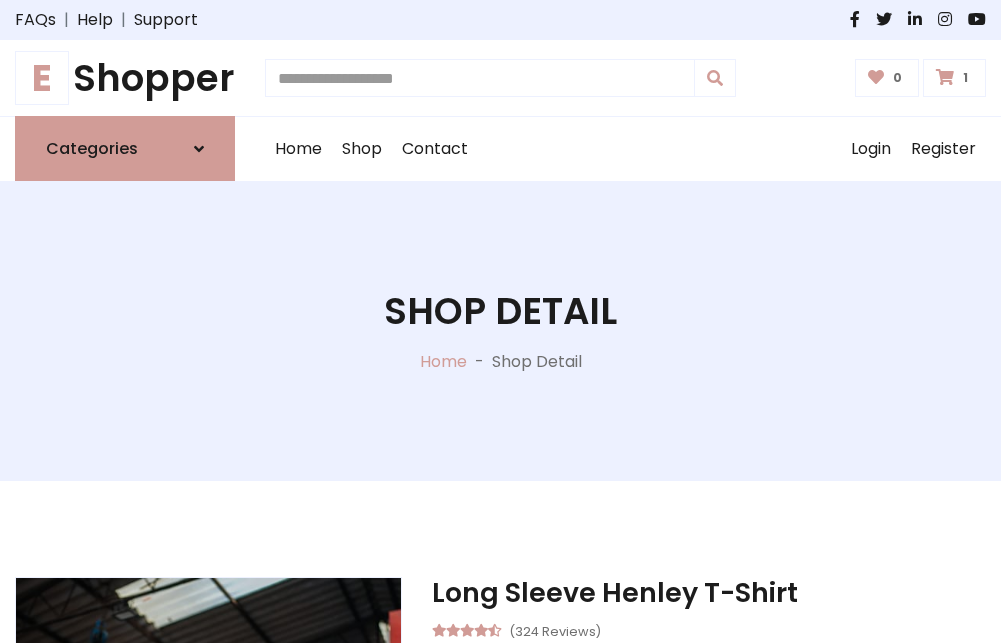 click at bounding box center (945, 77) 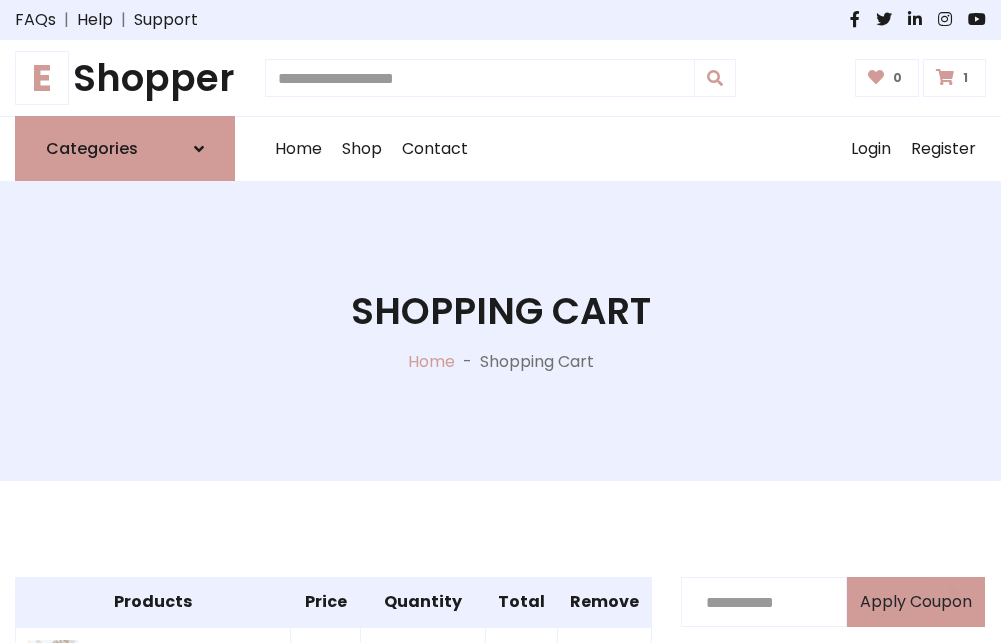 scroll, scrollTop: 474, scrollLeft: 0, axis: vertical 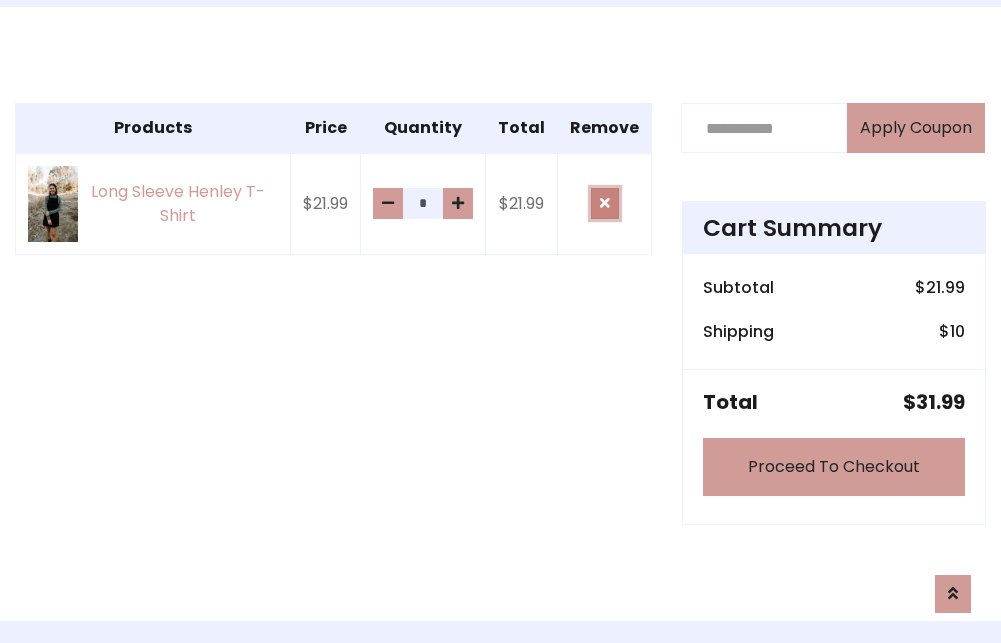 click at bounding box center [605, 203] 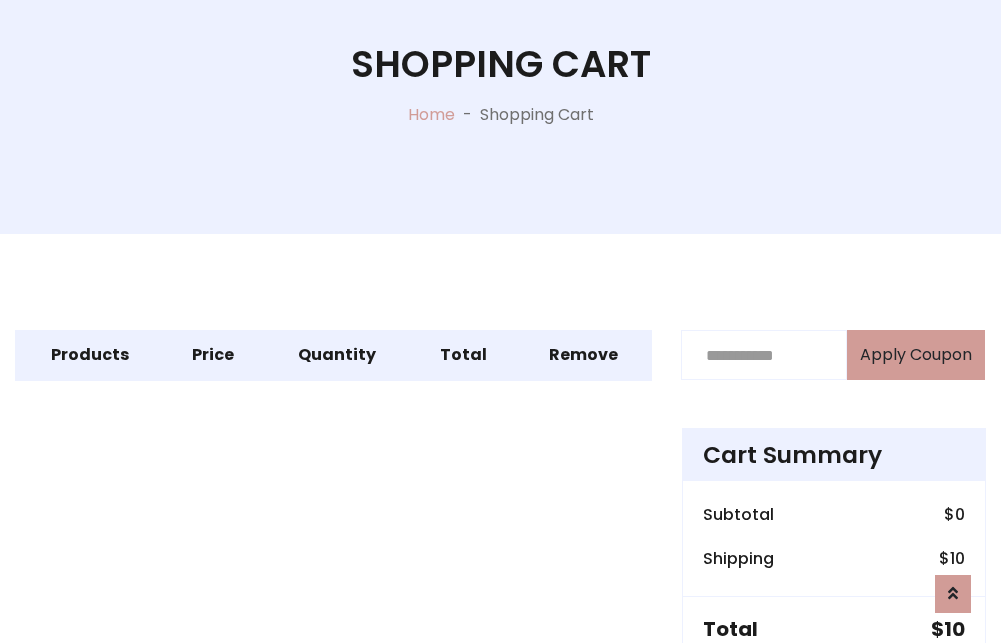 scroll, scrollTop: 327, scrollLeft: 0, axis: vertical 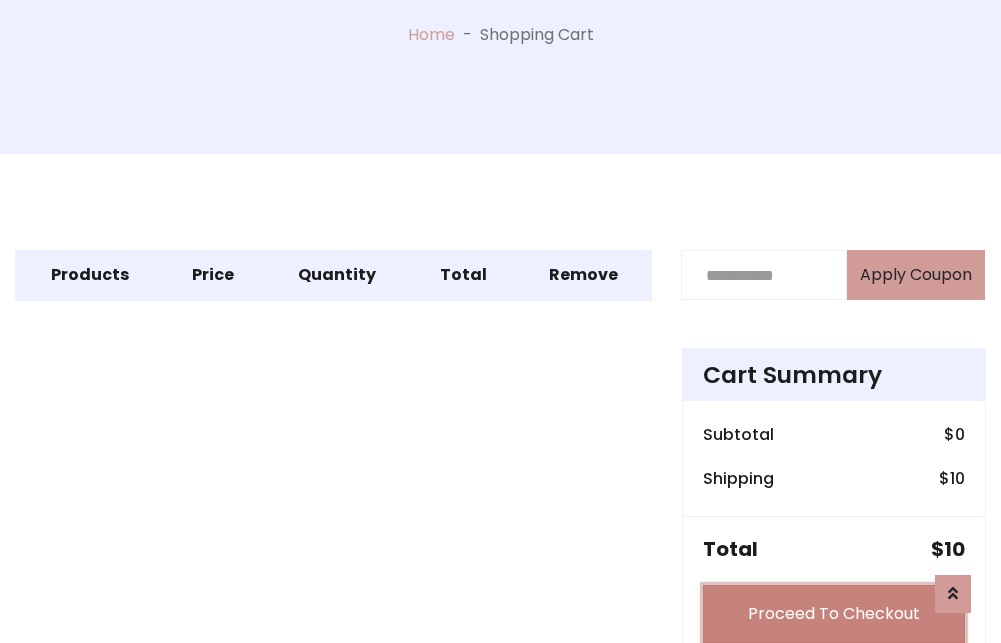 click on "Proceed To Checkout" at bounding box center [834, 614] 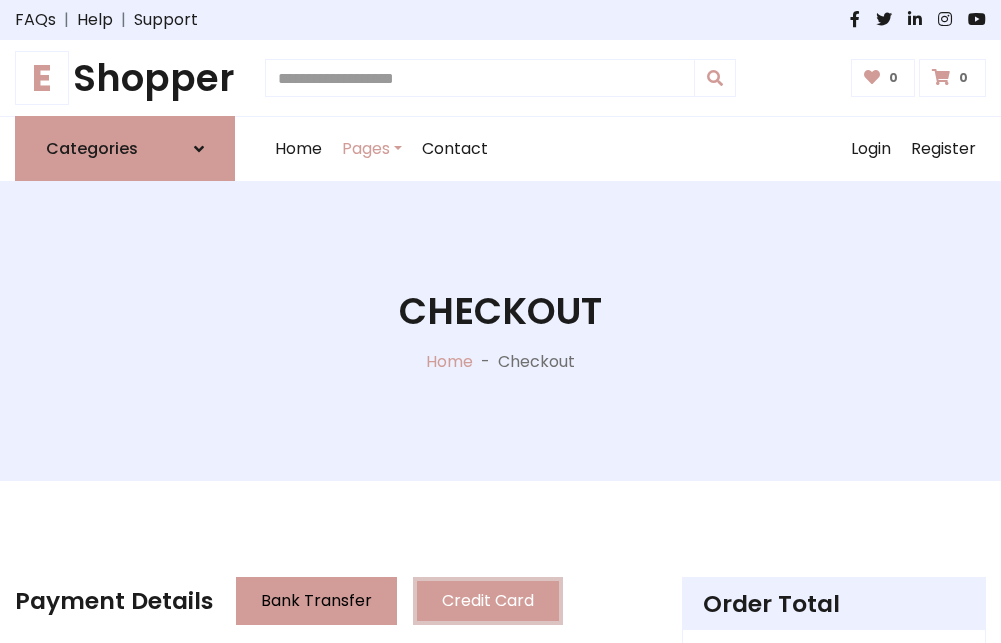 scroll, scrollTop: 137, scrollLeft: 0, axis: vertical 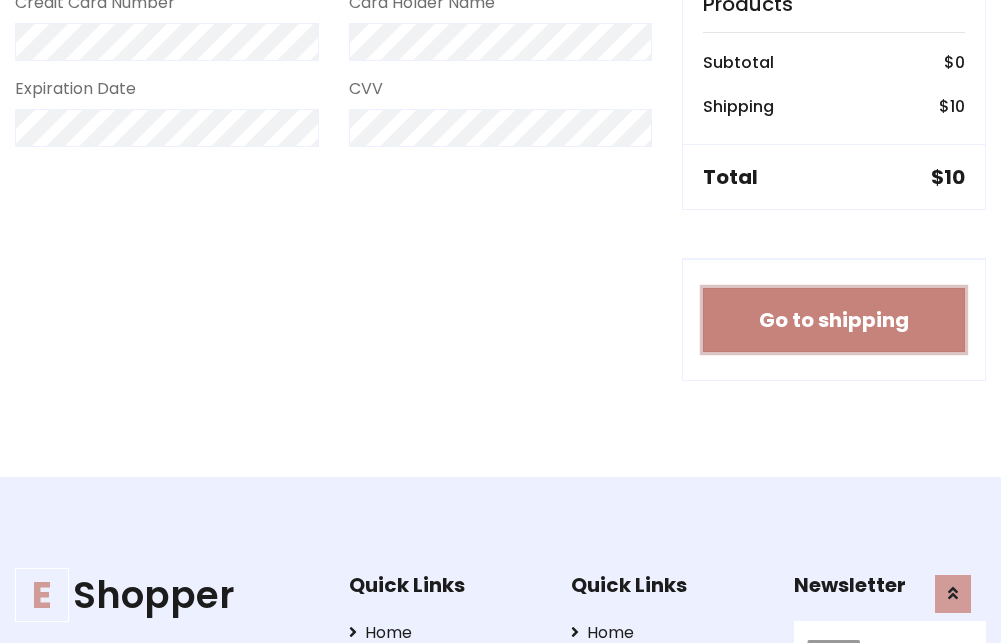 click on "Go to shipping" at bounding box center (834, 320) 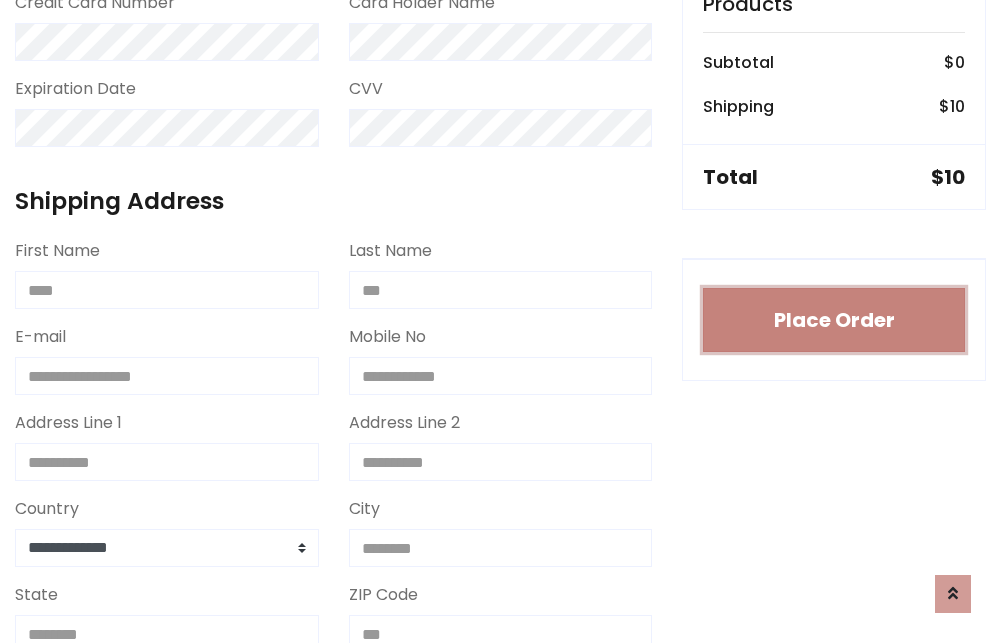 type 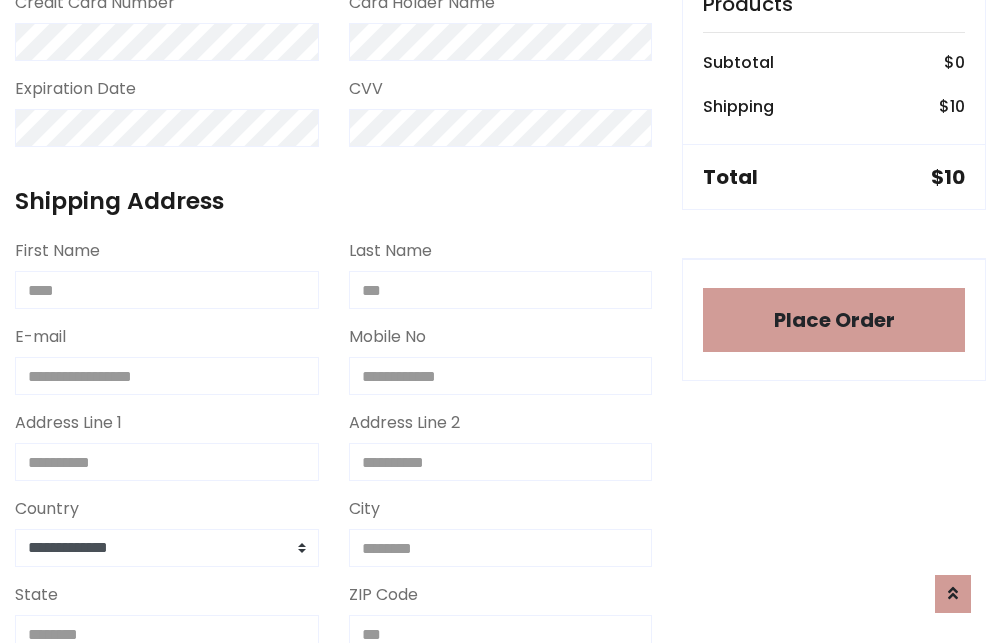 scroll, scrollTop: 1196, scrollLeft: 0, axis: vertical 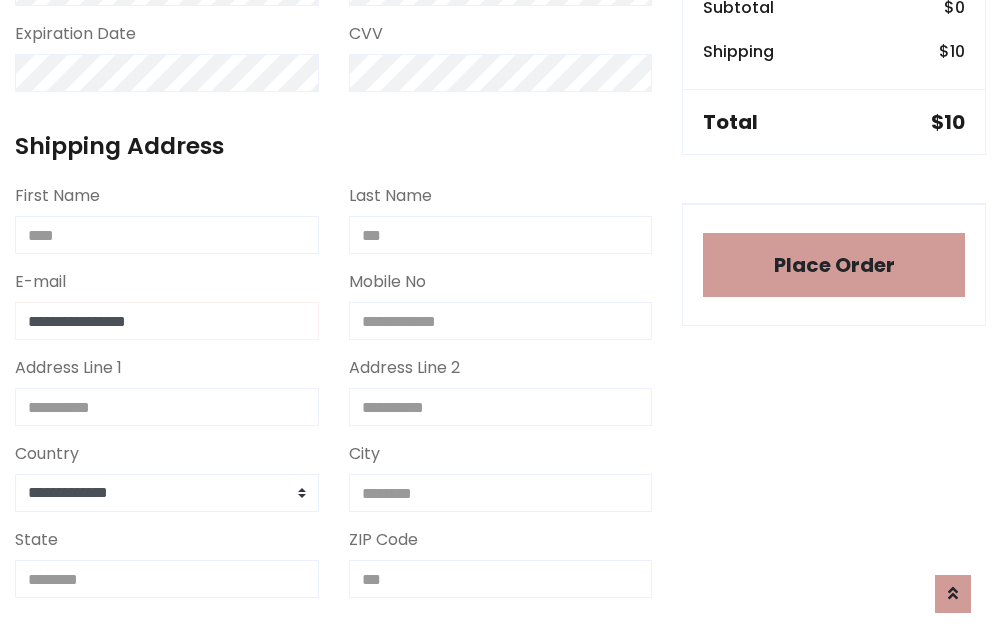type on "**********" 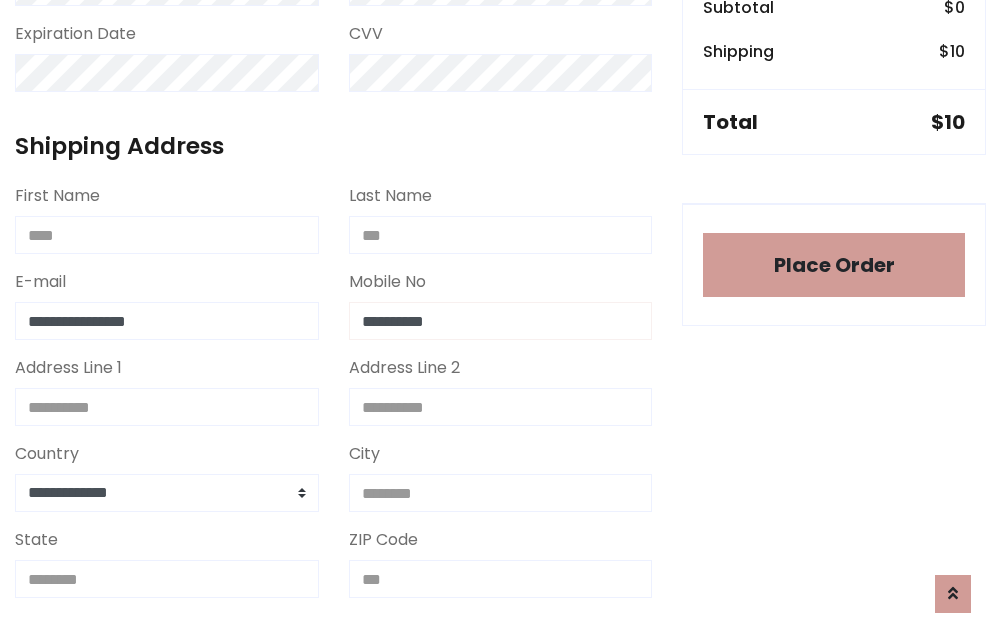 type on "**********" 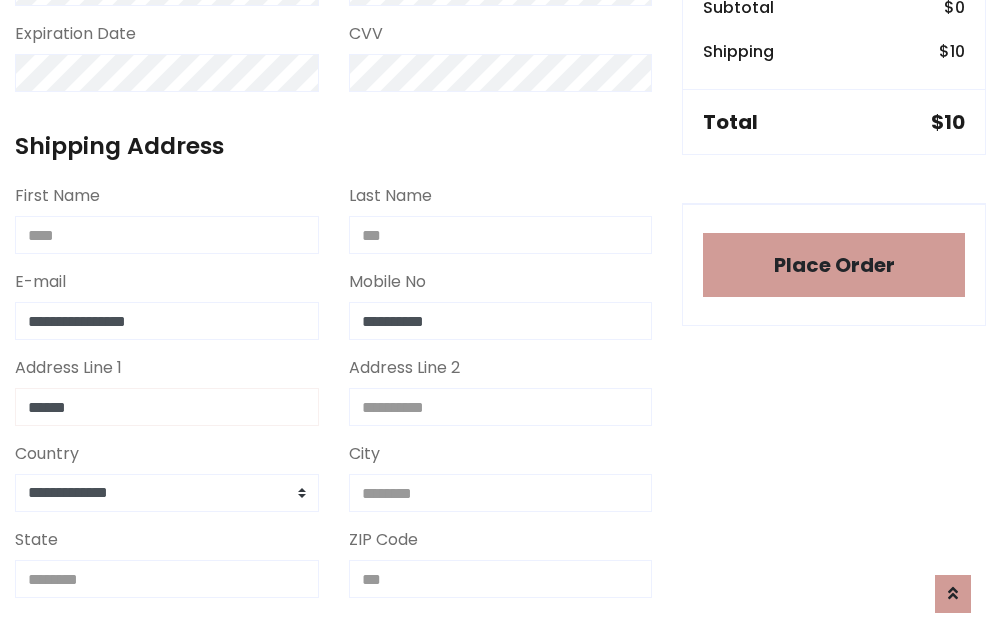 type on "******" 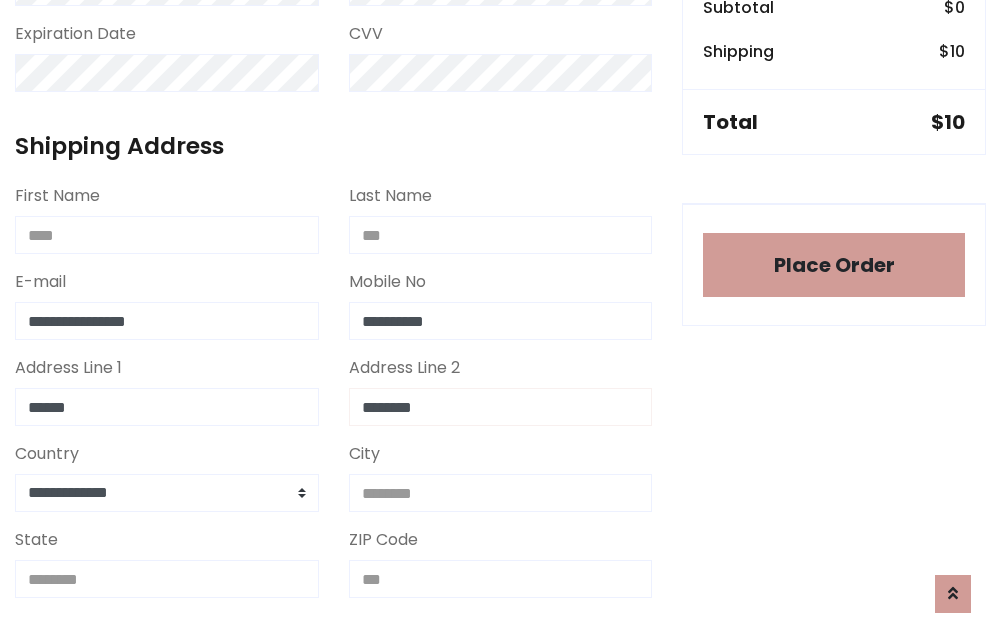 type on "********" 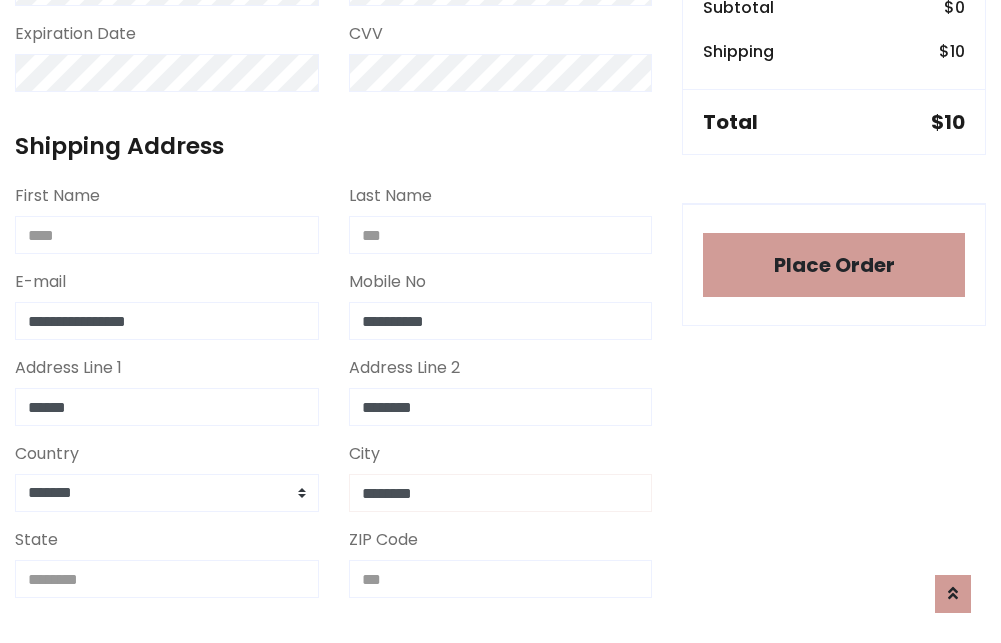 type on "********" 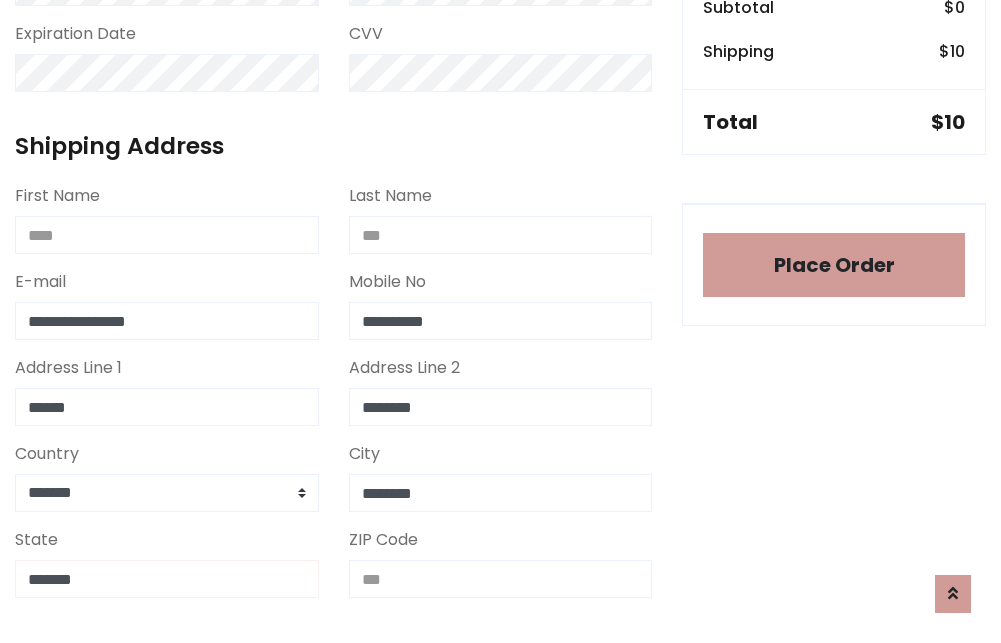 type on "*******" 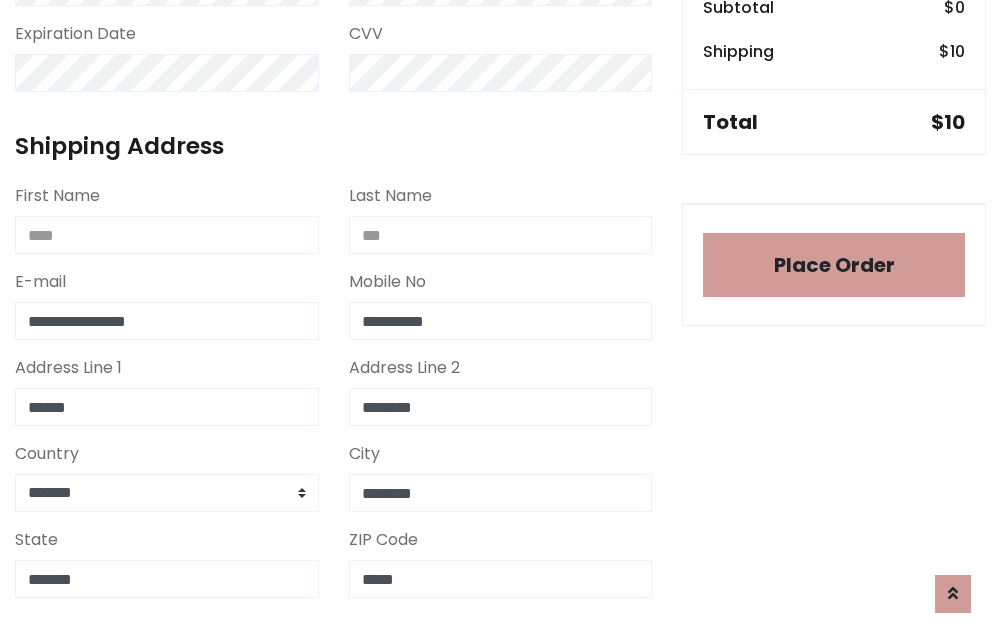 scroll, scrollTop: 403, scrollLeft: 0, axis: vertical 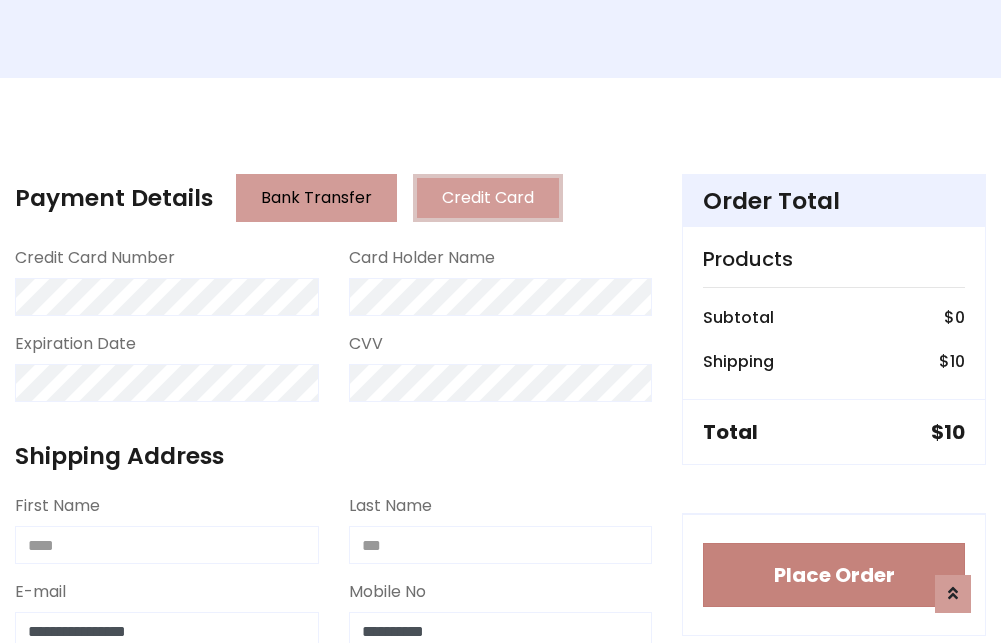type on "*****" 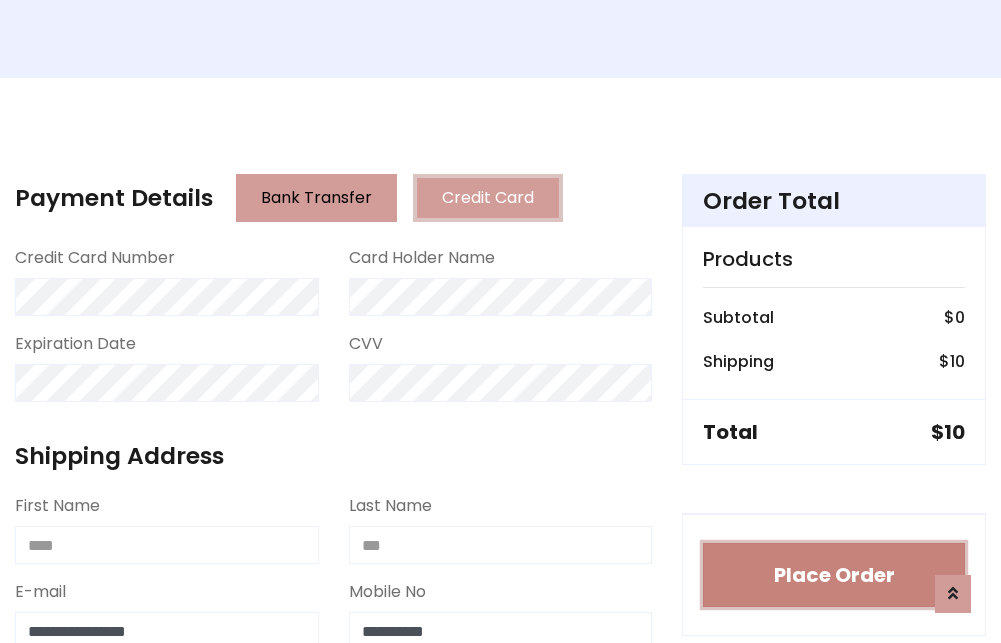 click on "Place Order" at bounding box center (834, 575) 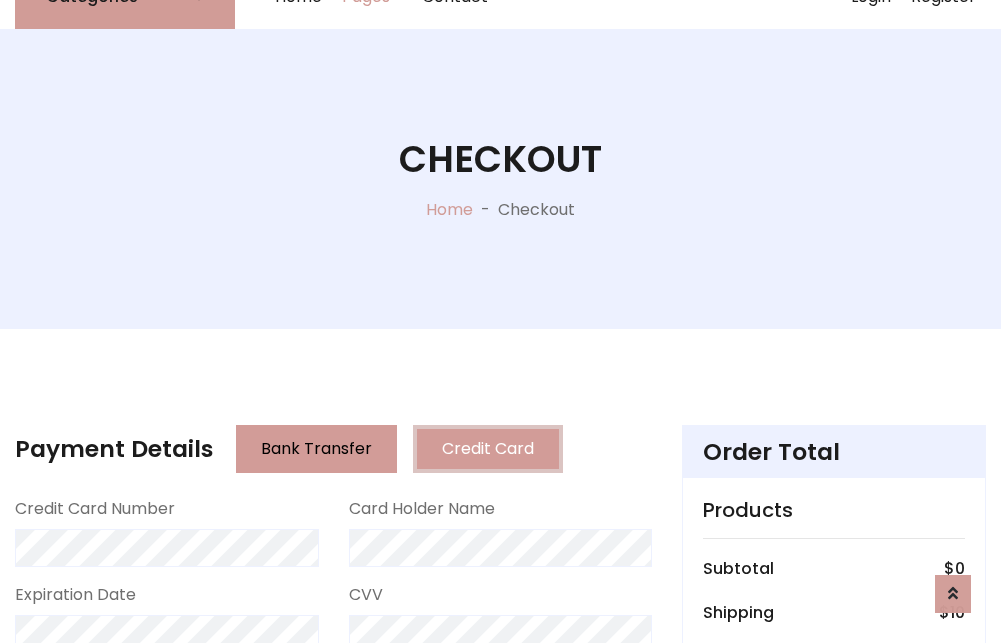 scroll, scrollTop: 0, scrollLeft: 0, axis: both 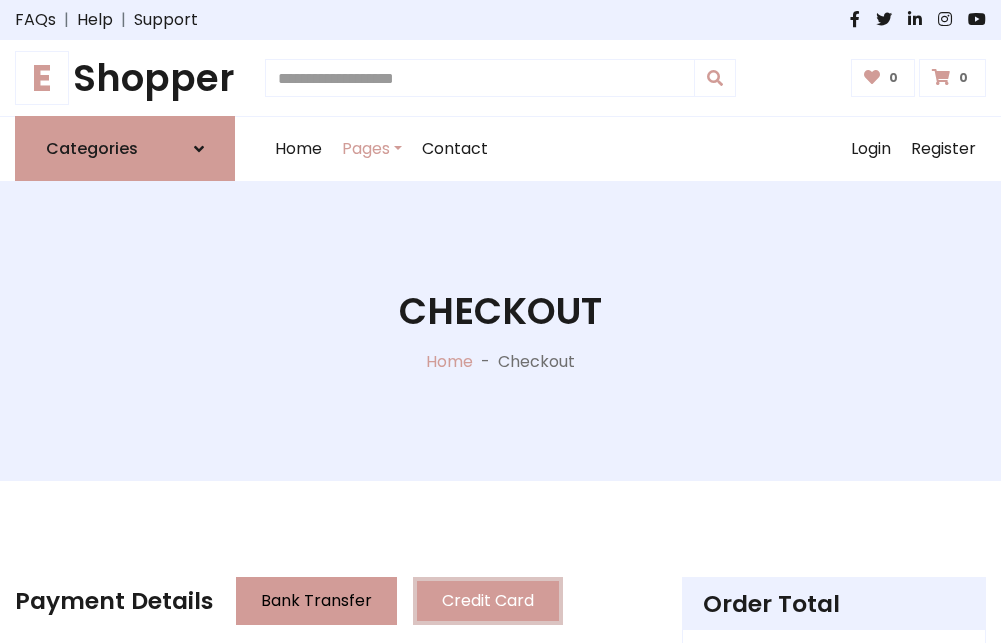 click on "E Shopper" at bounding box center [125, 78] 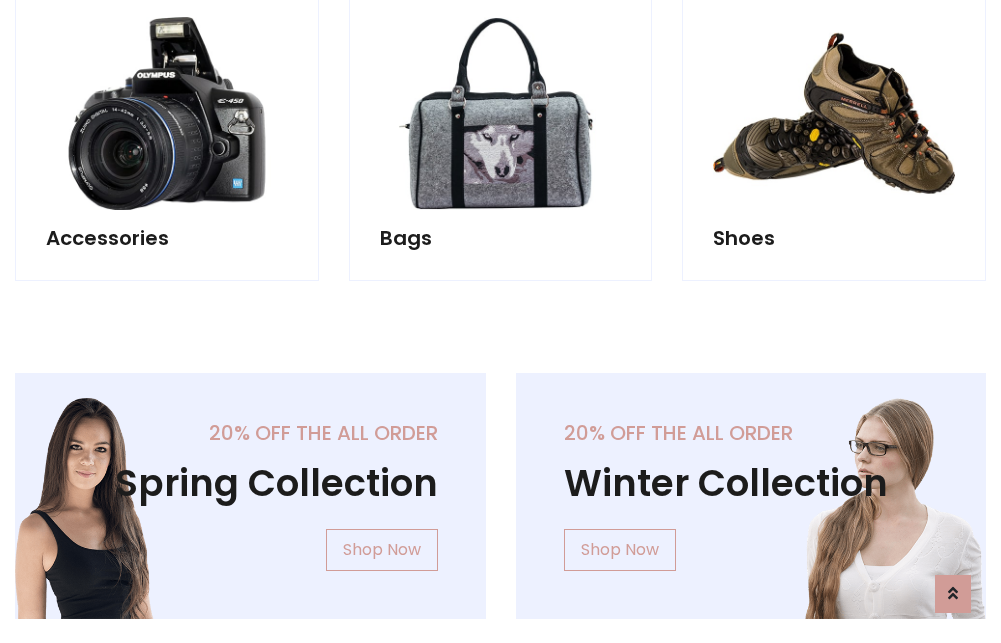 scroll, scrollTop: 770, scrollLeft: 0, axis: vertical 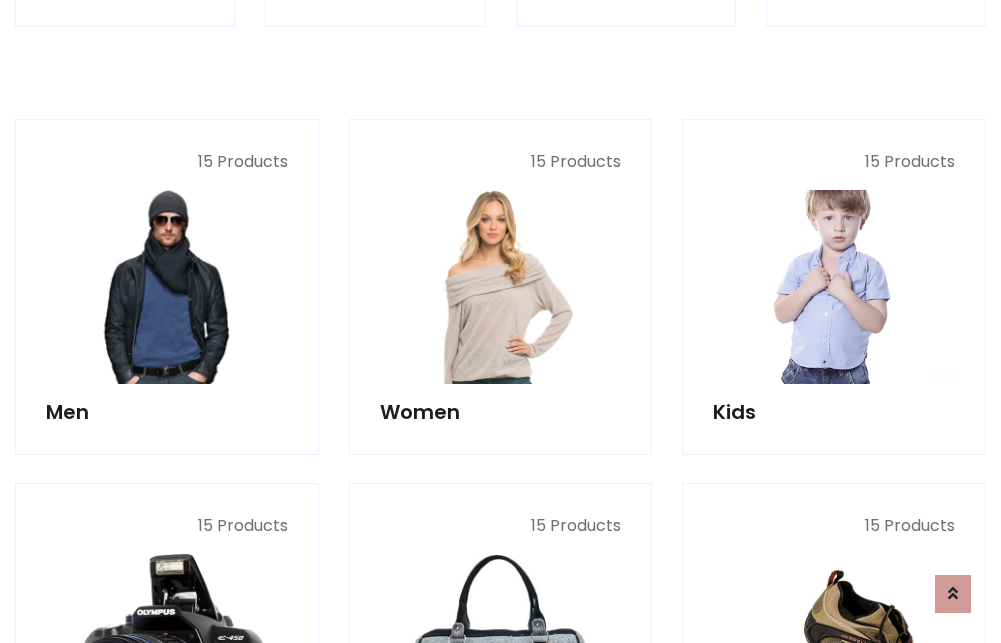 click at bounding box center (834, 287) 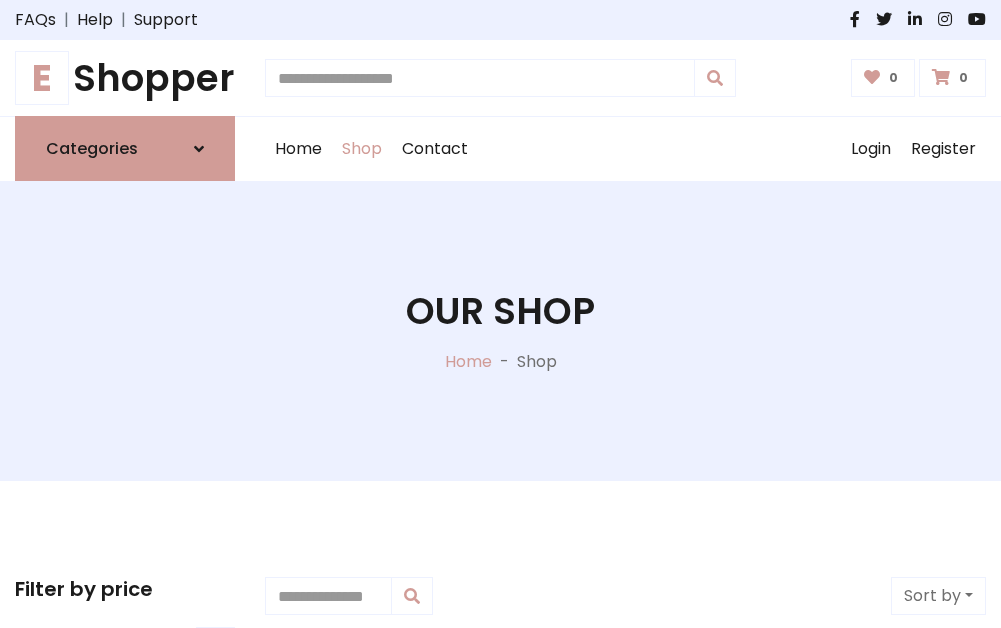 scroll, scrollTop: 549, scrollLeft: 0, axis: vertical 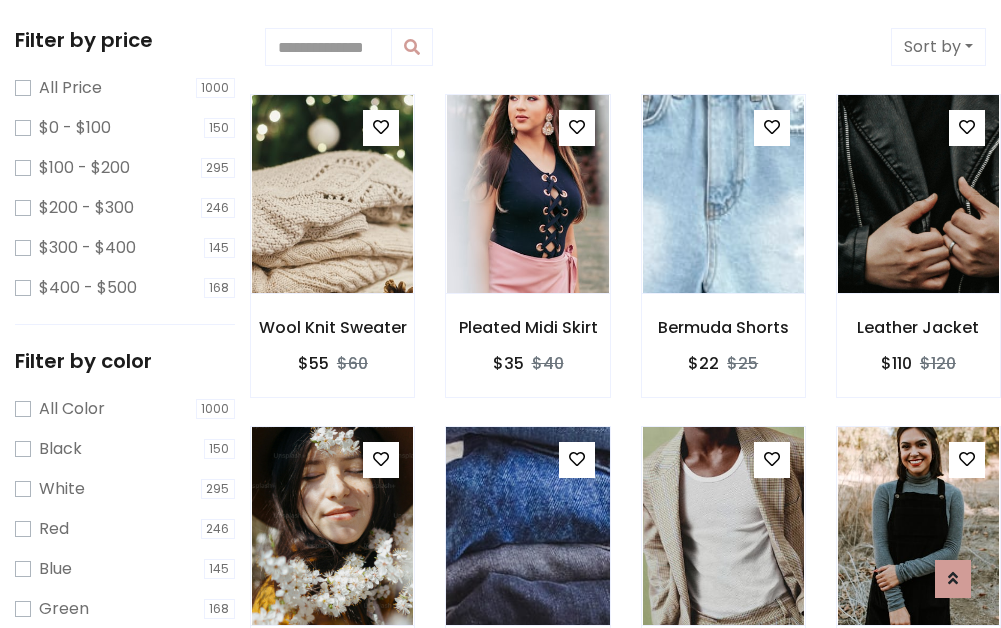 click at bounding box center [381, 127] 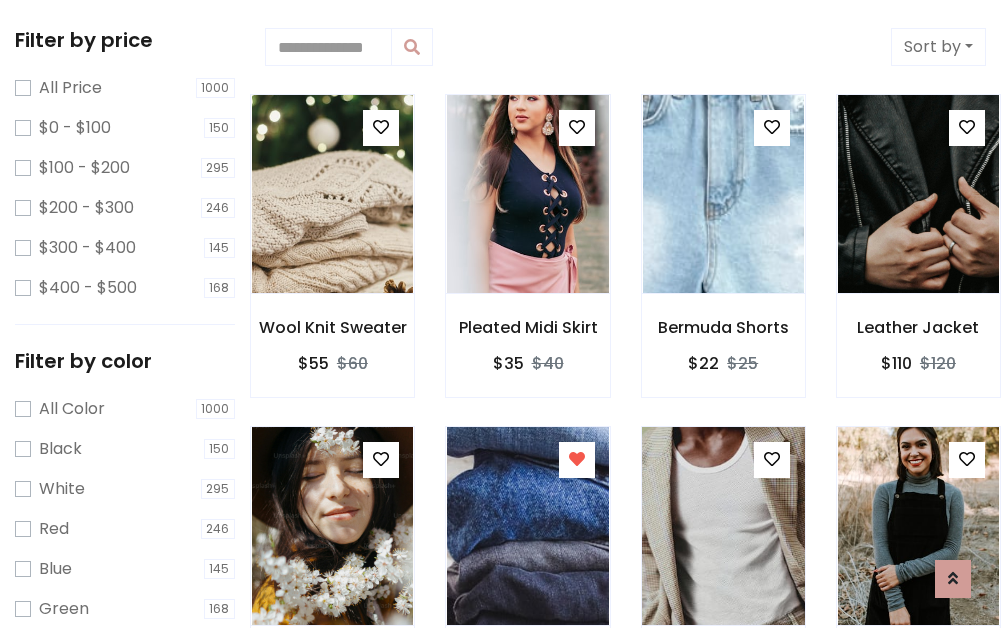 click at bounding box center (723, 526) 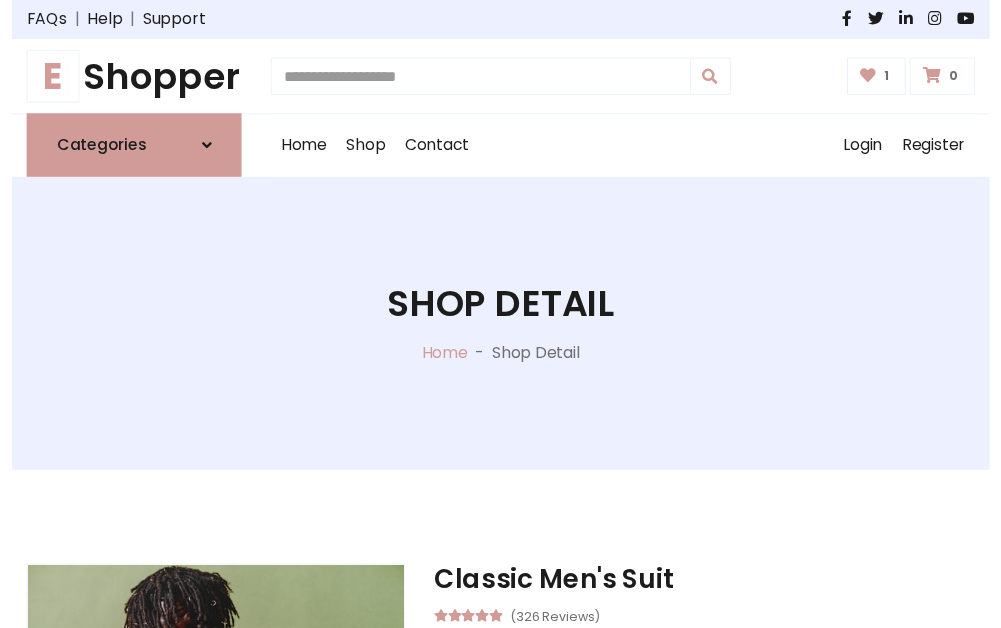 scroll, scrollTop: 262, scrollLeft: 0, axis: vertical 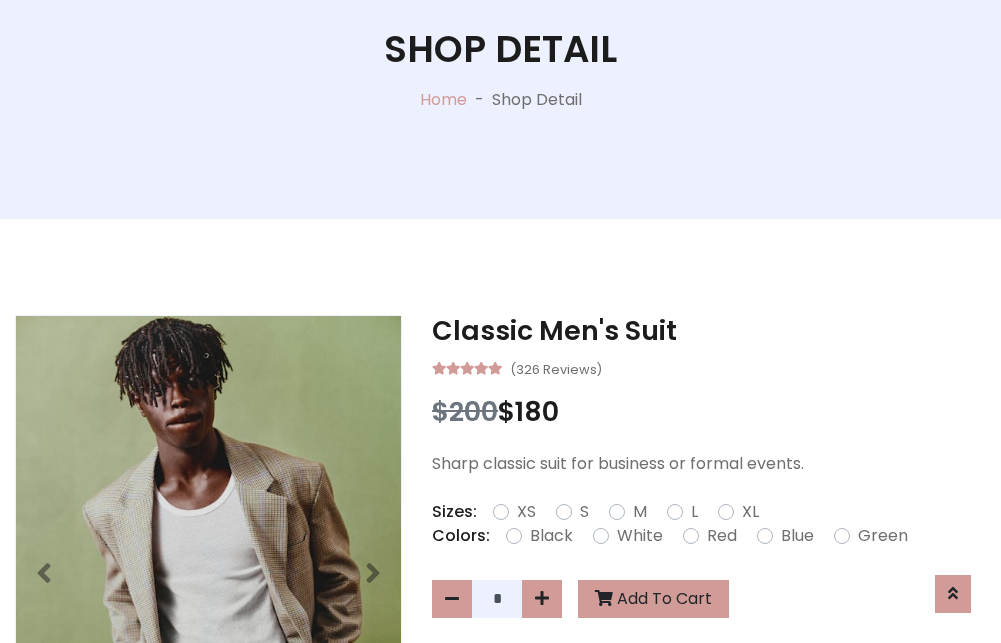 click on "XL" at bounding box center (750, 512) 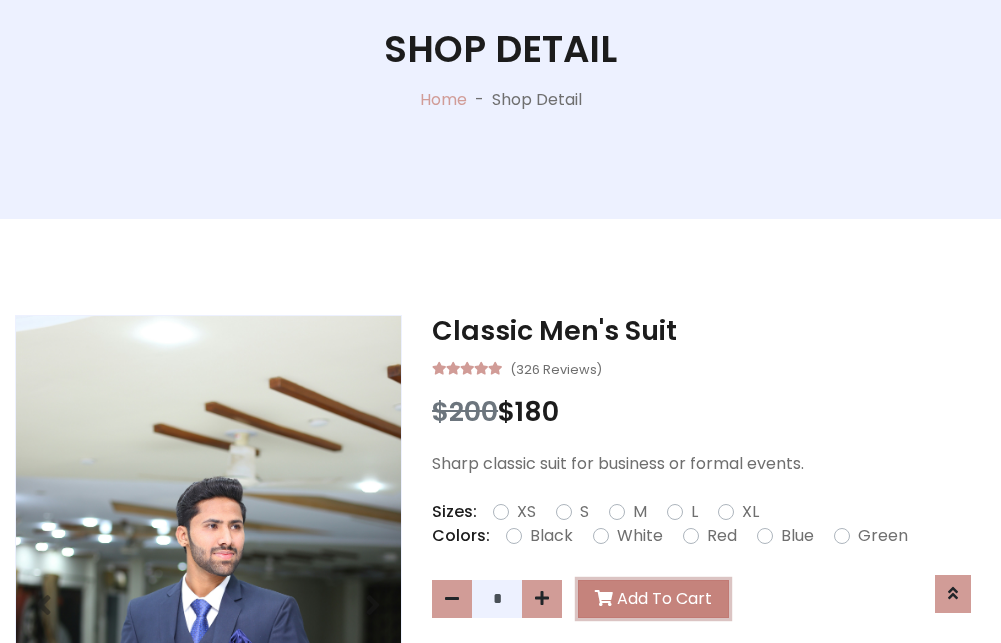 click on "Add To Cart" at bounding box center [653, 599] 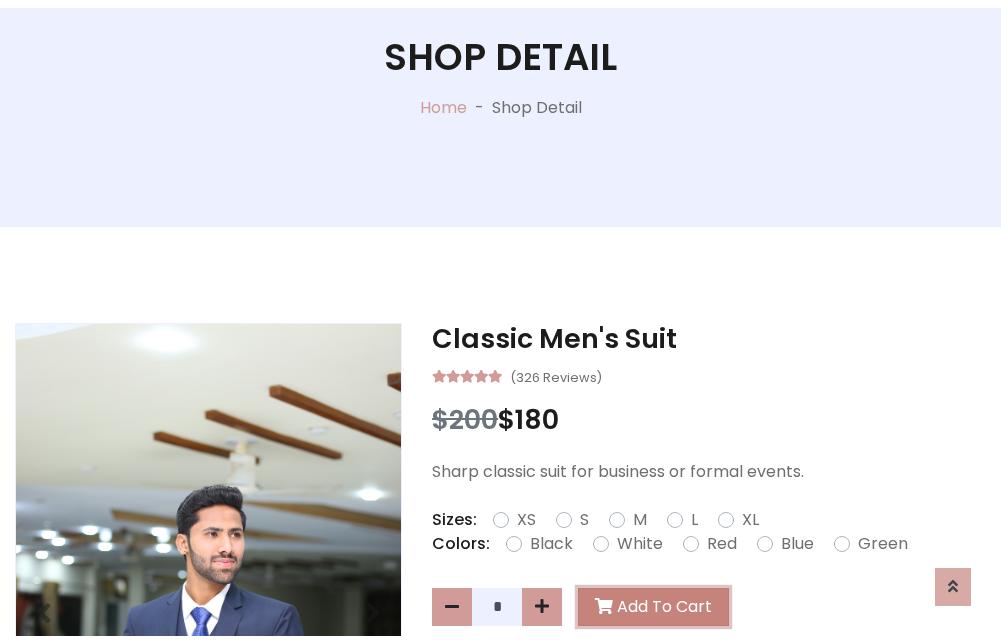 scroll, scrollTop: 0, scrollLeft: 0, axis: both 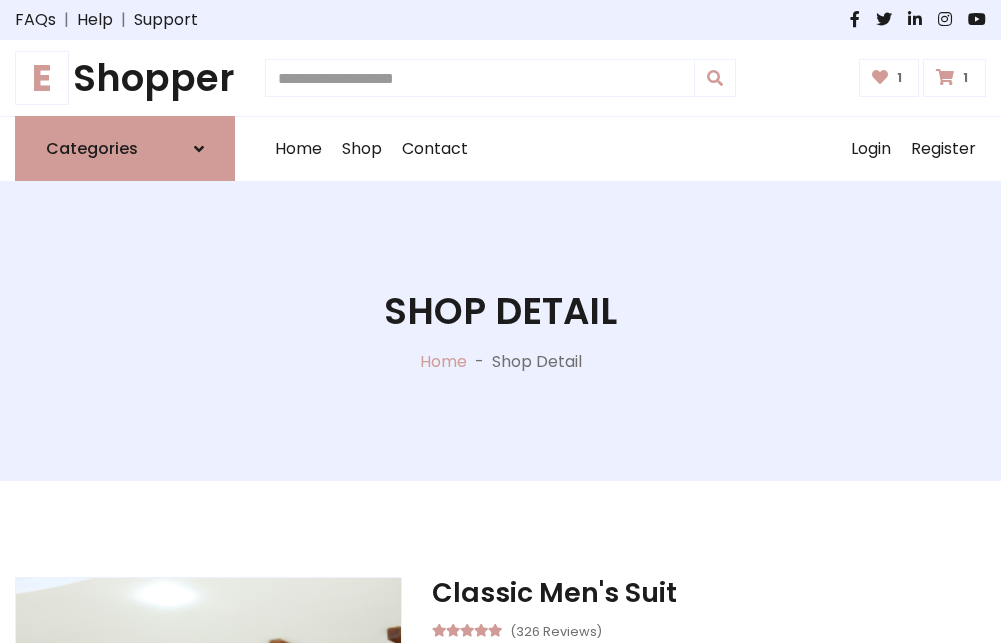 click at bounding box center [945, 77] 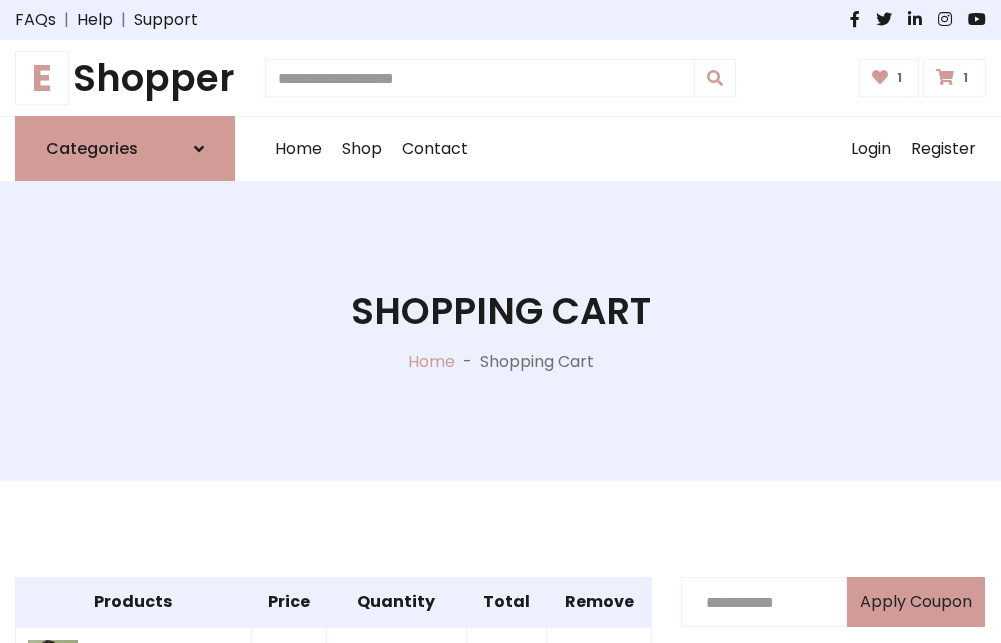 scroll, scrollTop: 570, scrollLeft: 0, axis: vertical 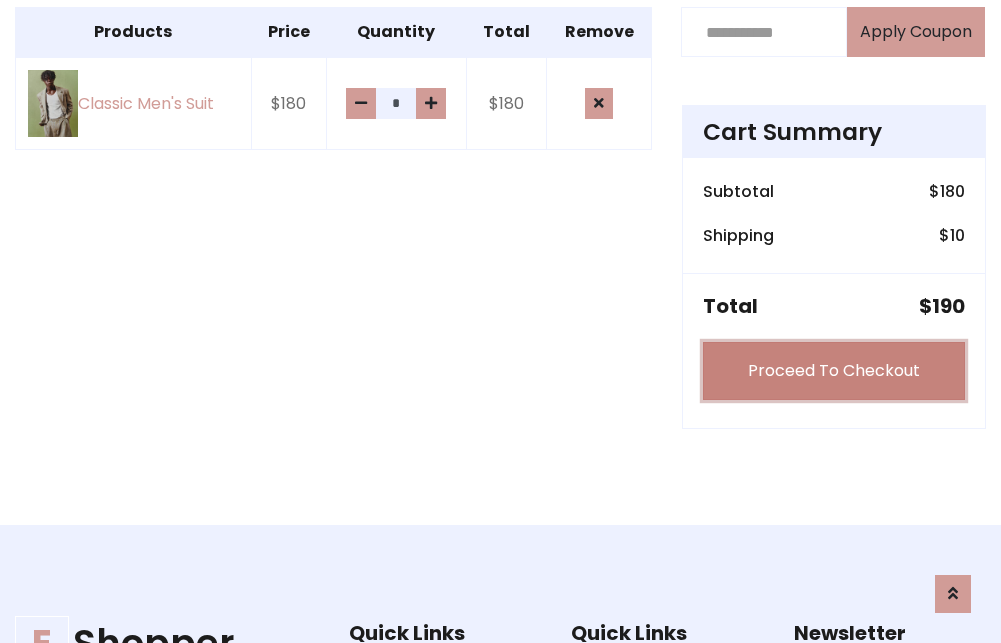 click on "Proceed To Checkout" at bounding box center (834, 371) 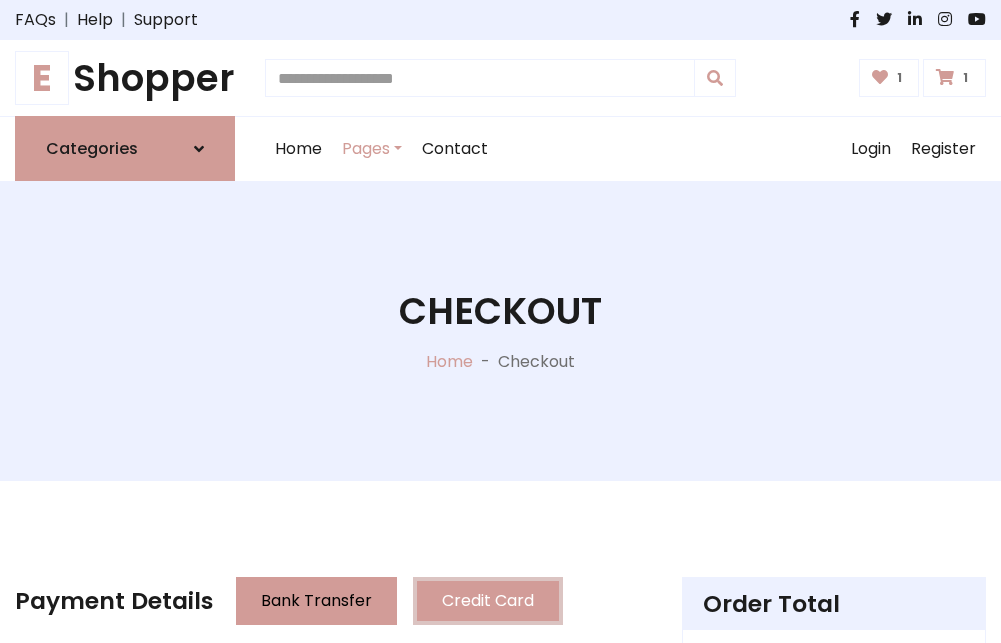 scroll, scrollTop: 201, scrollLeft: 0, axis: vertical 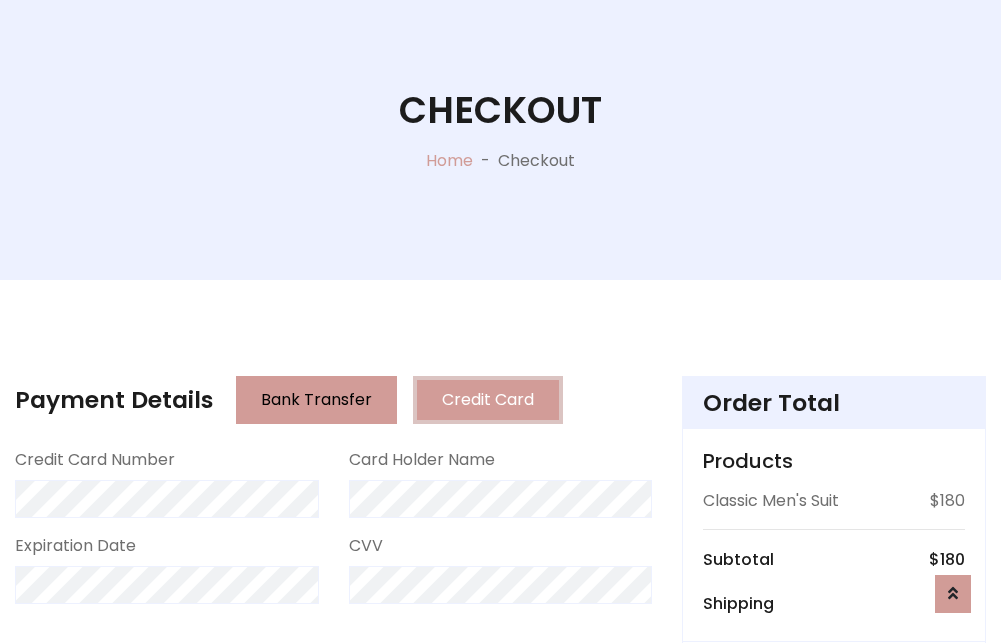 click on "Go to shipping" at bounding box center [834, 817] 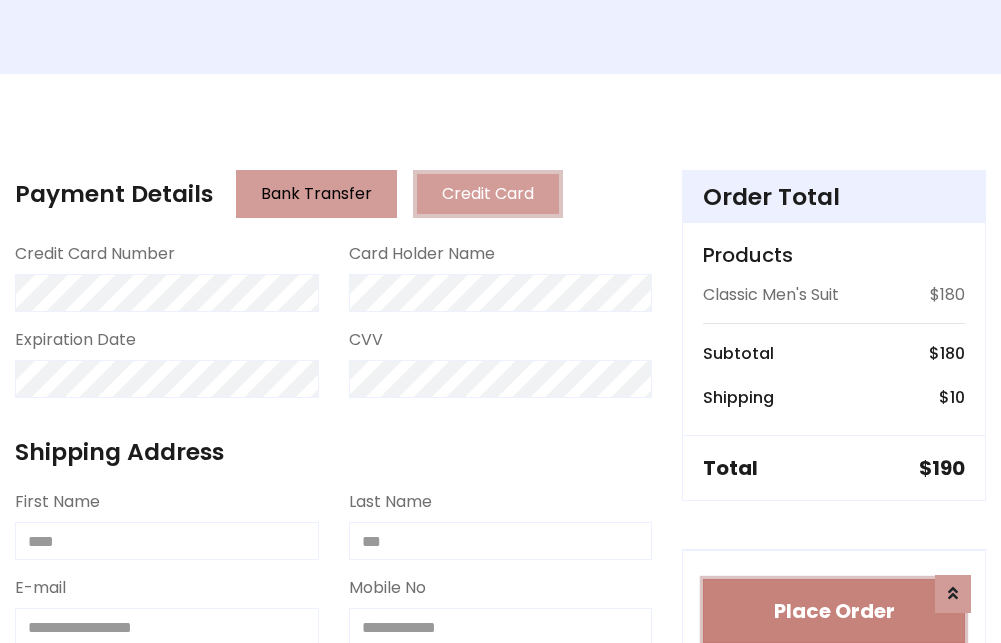type 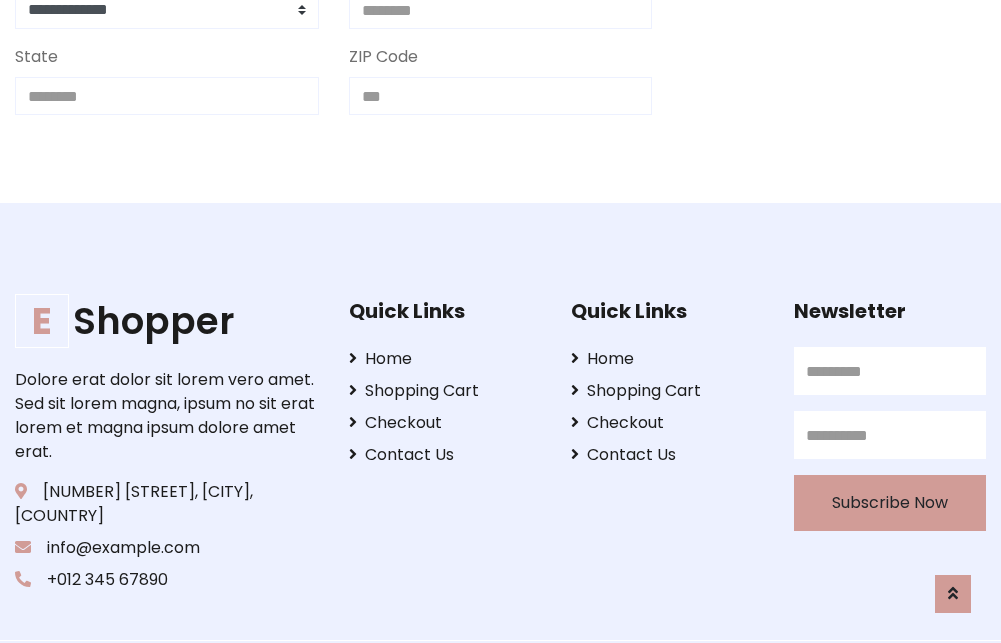 scroll, scrollTop: 713, scrollLeft: 0, axis: vertical 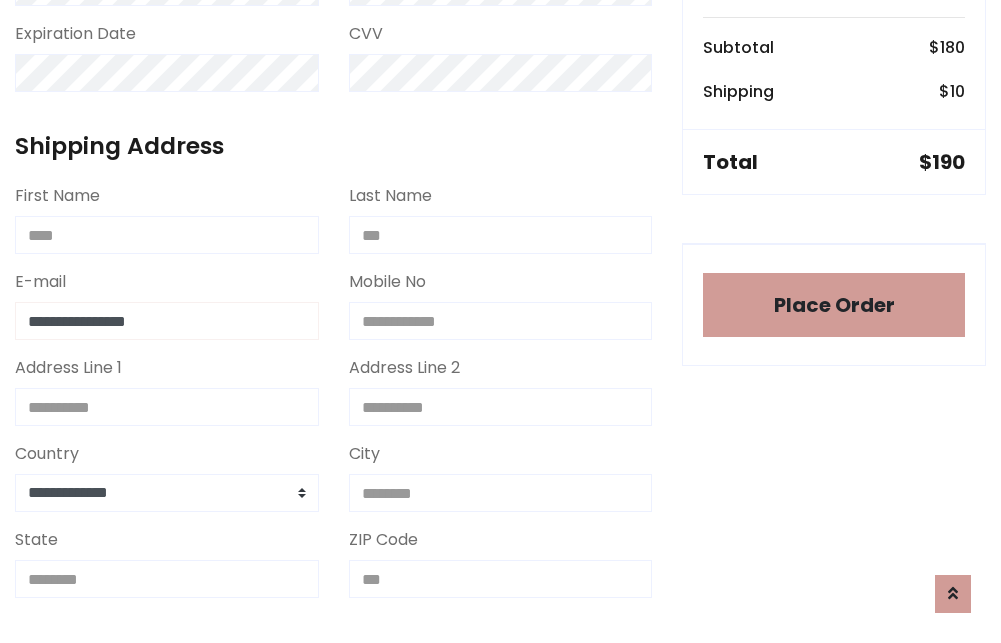 type on "**********" 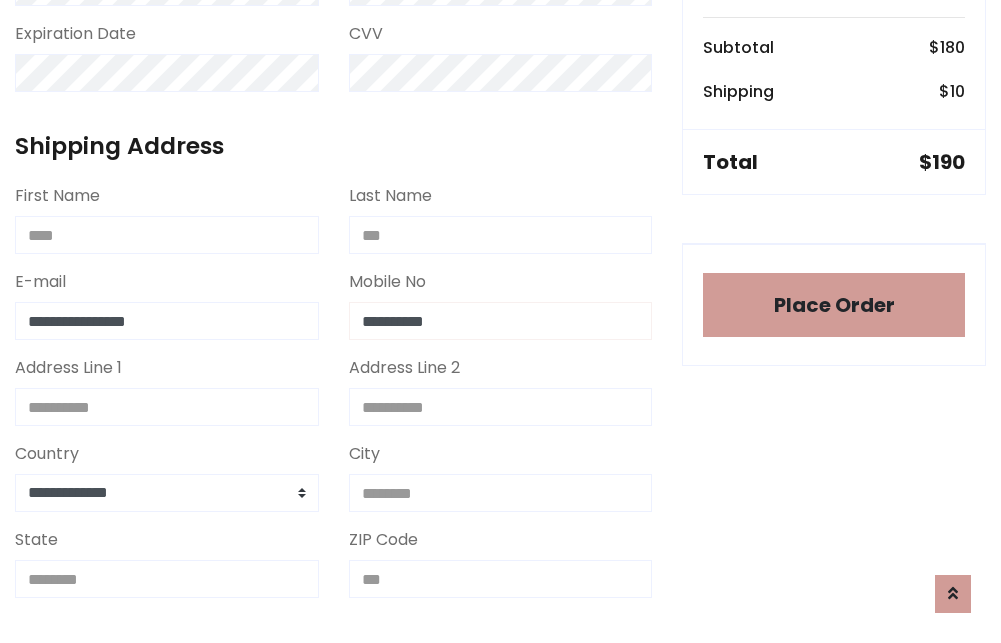 scroll, scrollTop: 573, scrollLeft: 0, axis: vertical 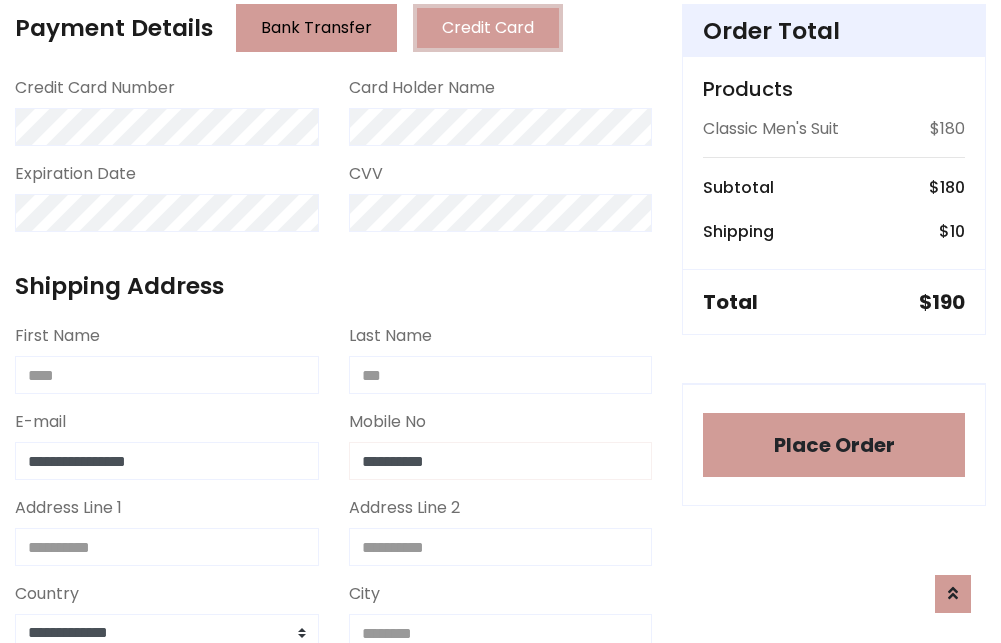 type on "**********" 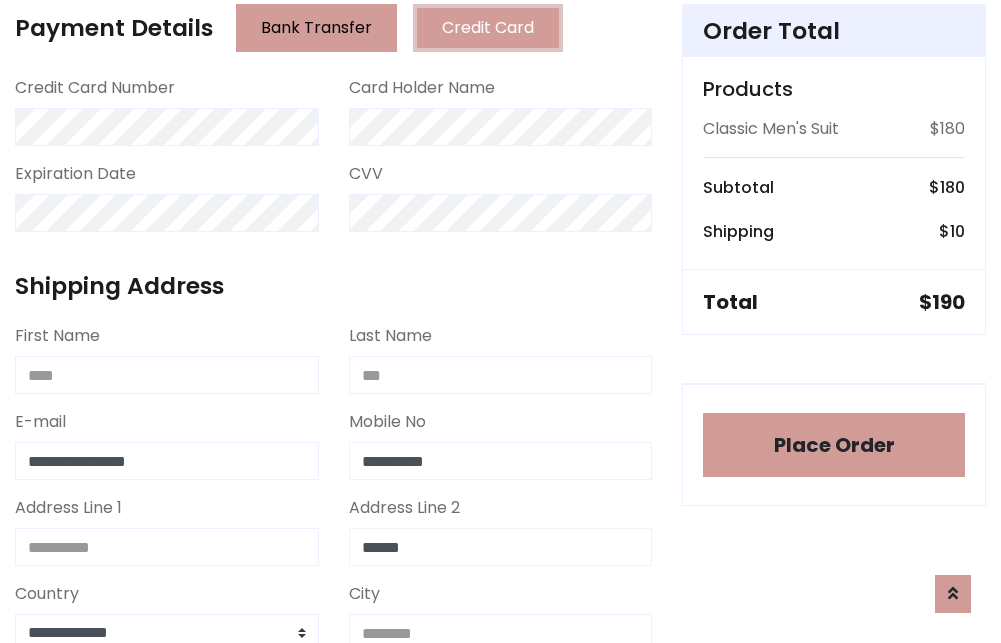 type on "******" 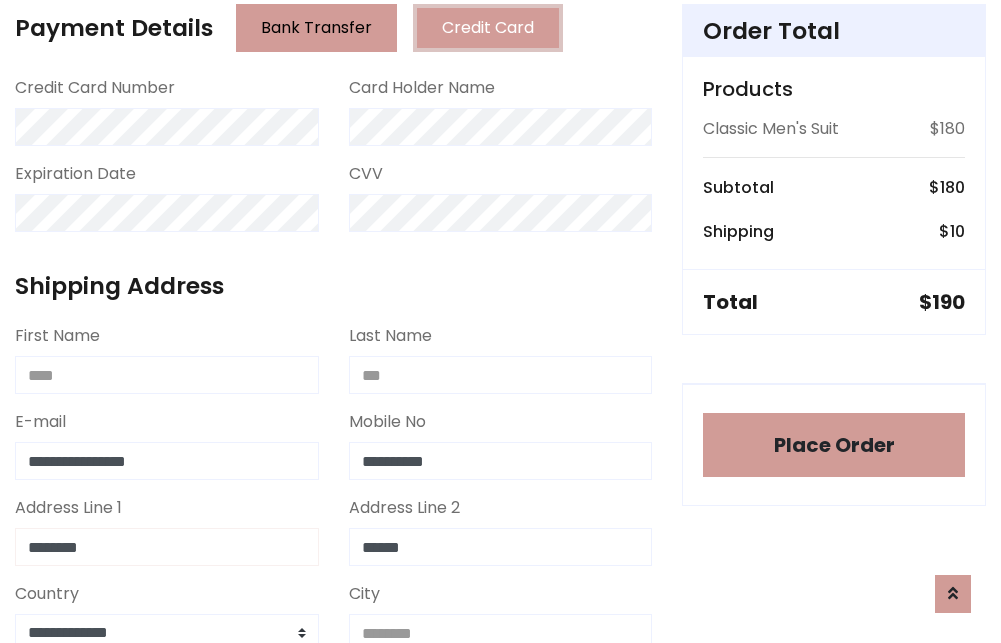 type on "********" 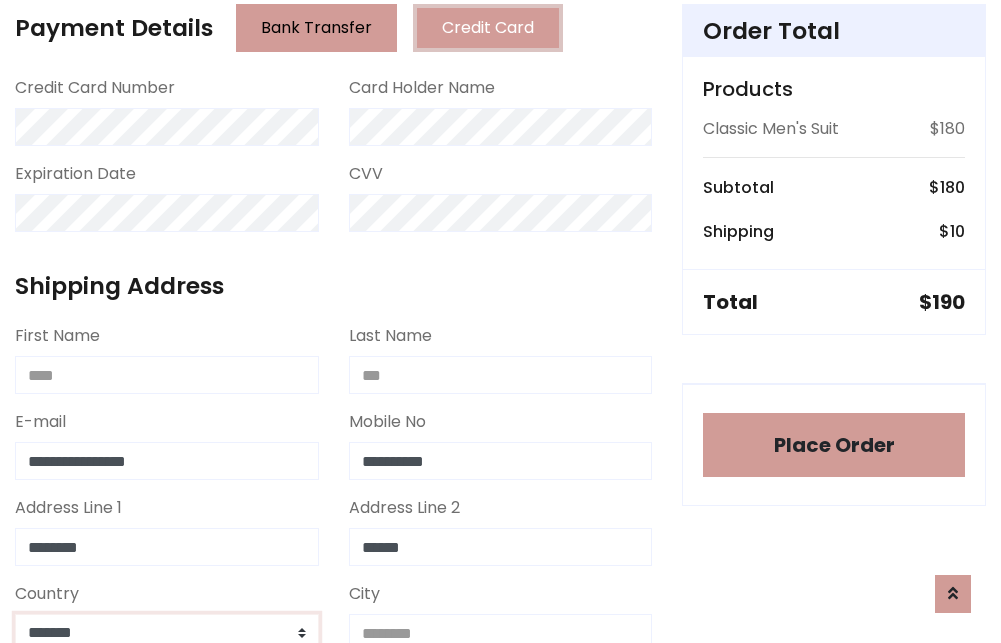 scroll, scrollTop: 583, scrollLeft: 0, axis: vertical 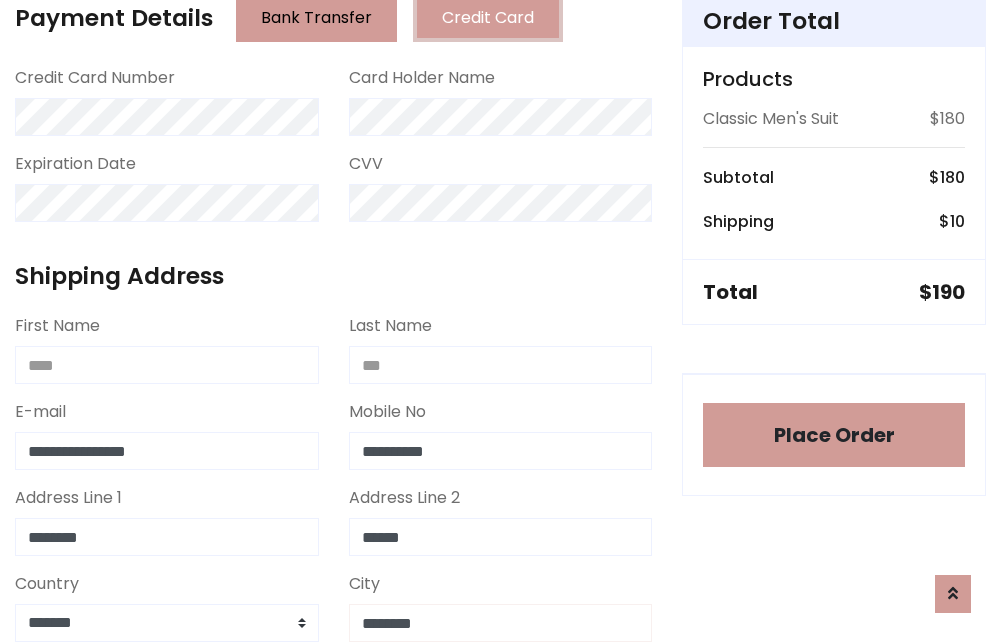 type on "********" 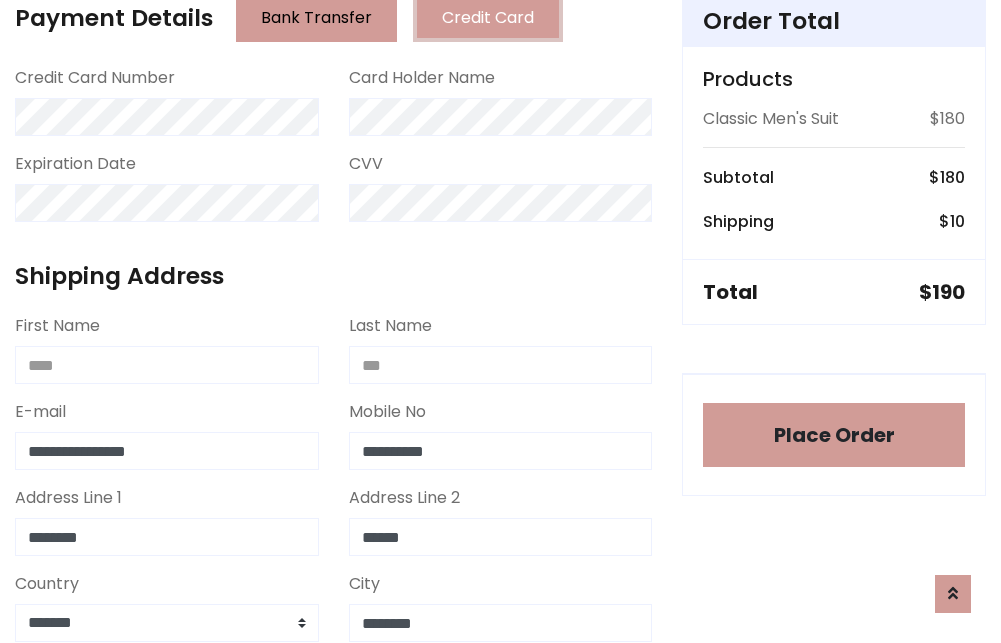 scroll, scrollTop: 971, scrollLeft: 0, axis: vertical 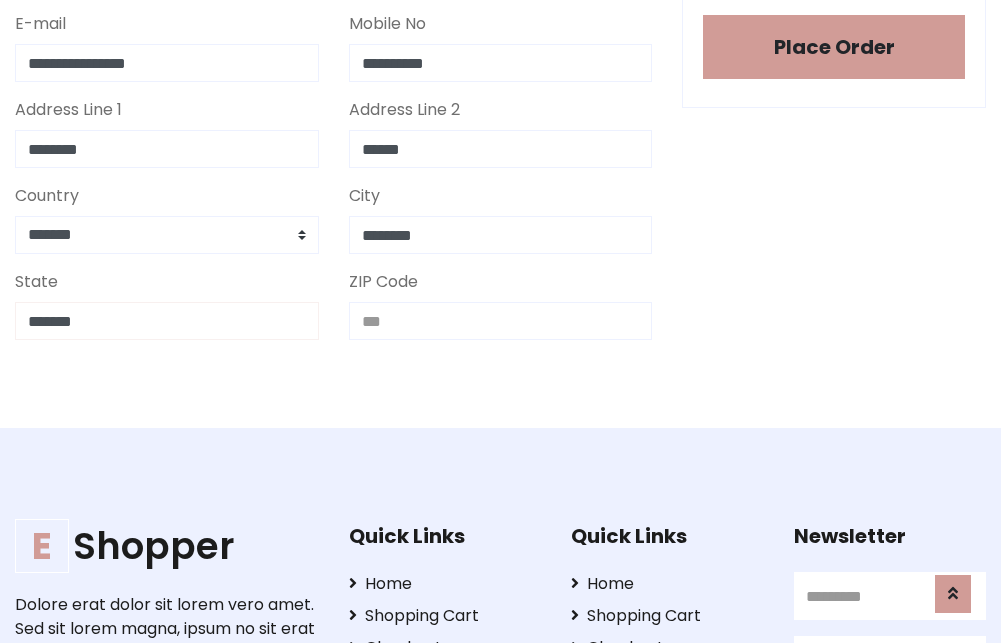 type on "*******" 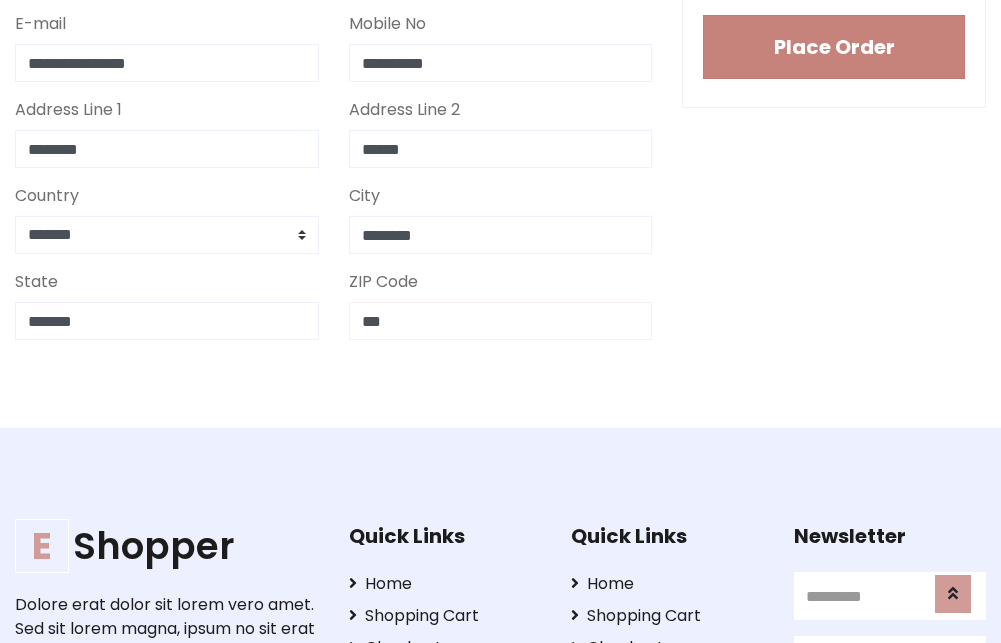 type on "***" 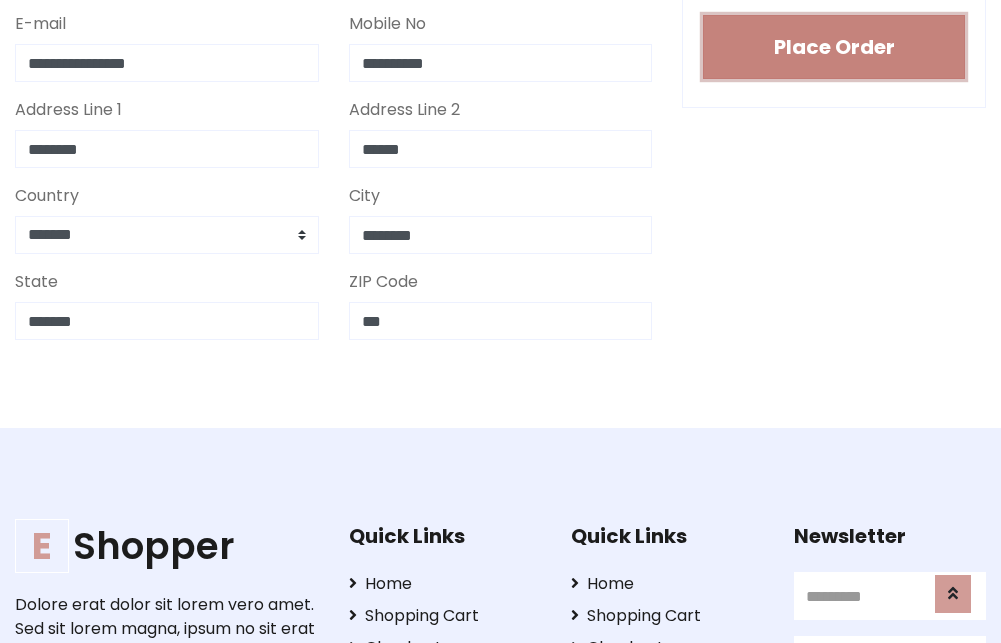 click on "Place Order" at bounding box center (834, 47) 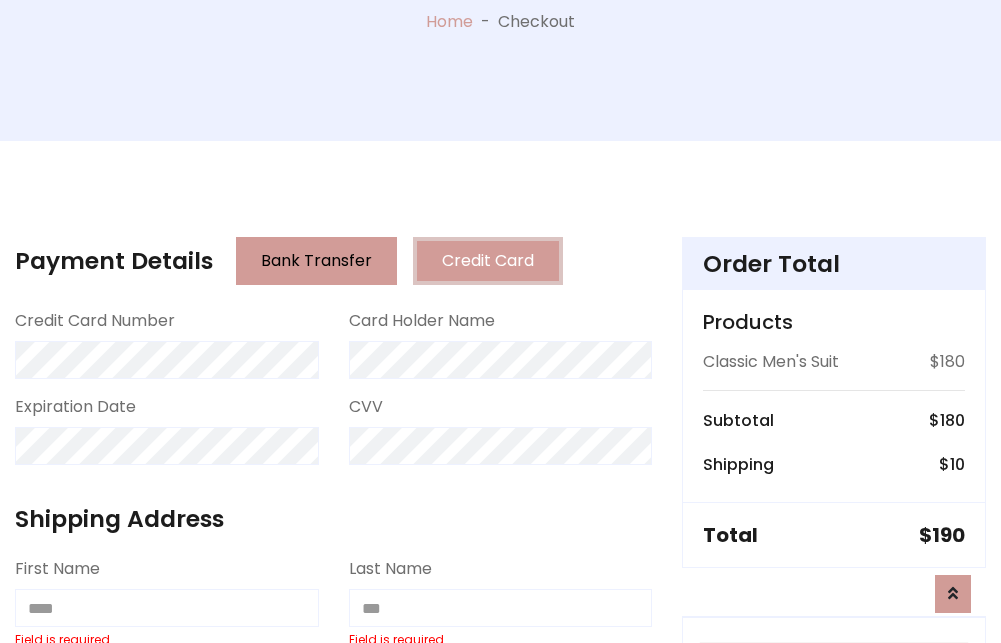 scroll, scrollTop: 0, scrollLeft: 0, axis: both 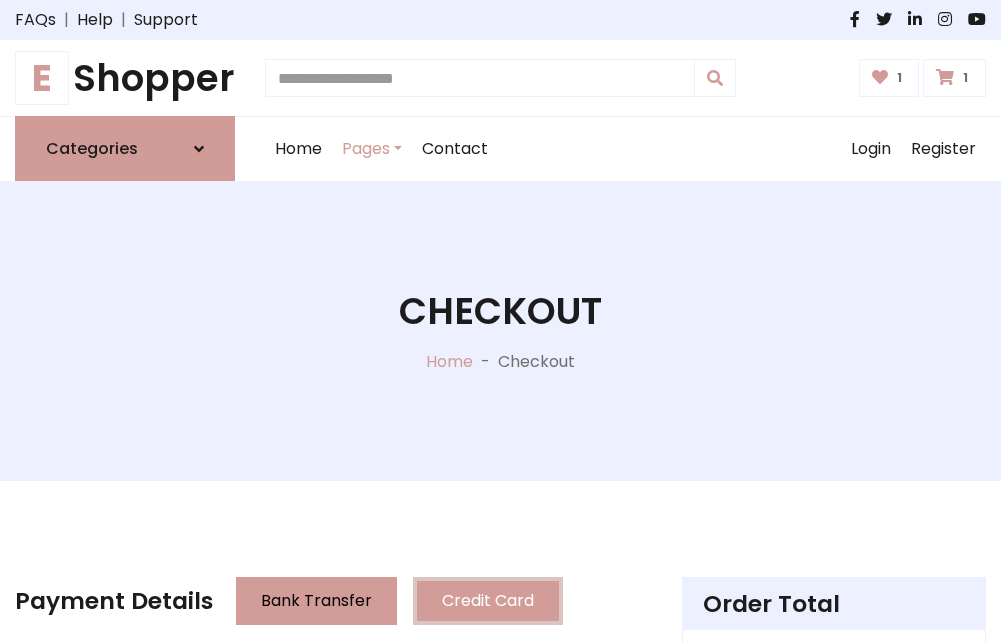click on "E" at bounding box center [42, 78] 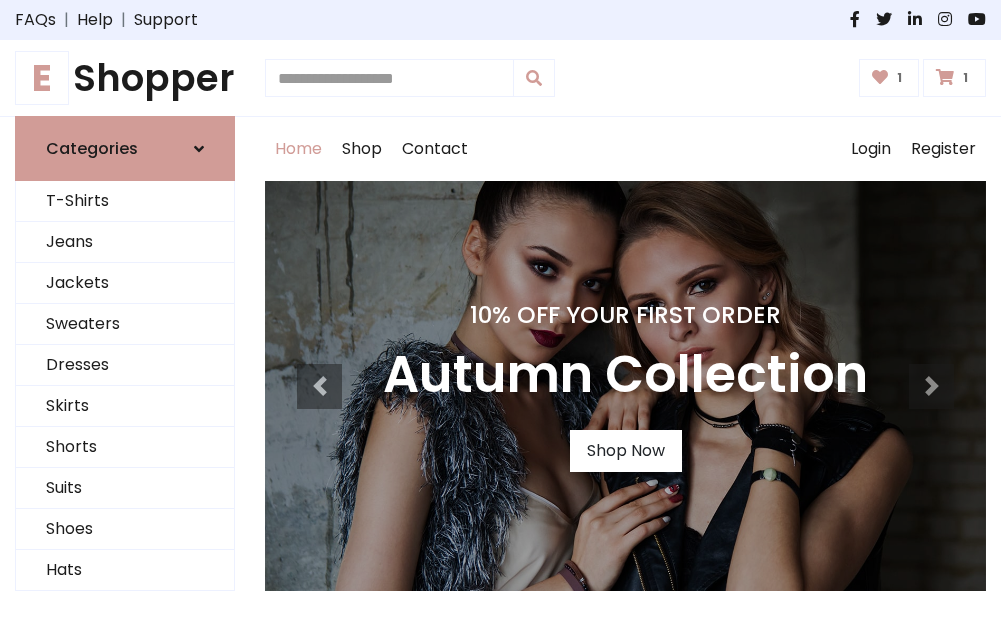 scroll, scrollTop: 0, scrollLeft: 0, axis: both 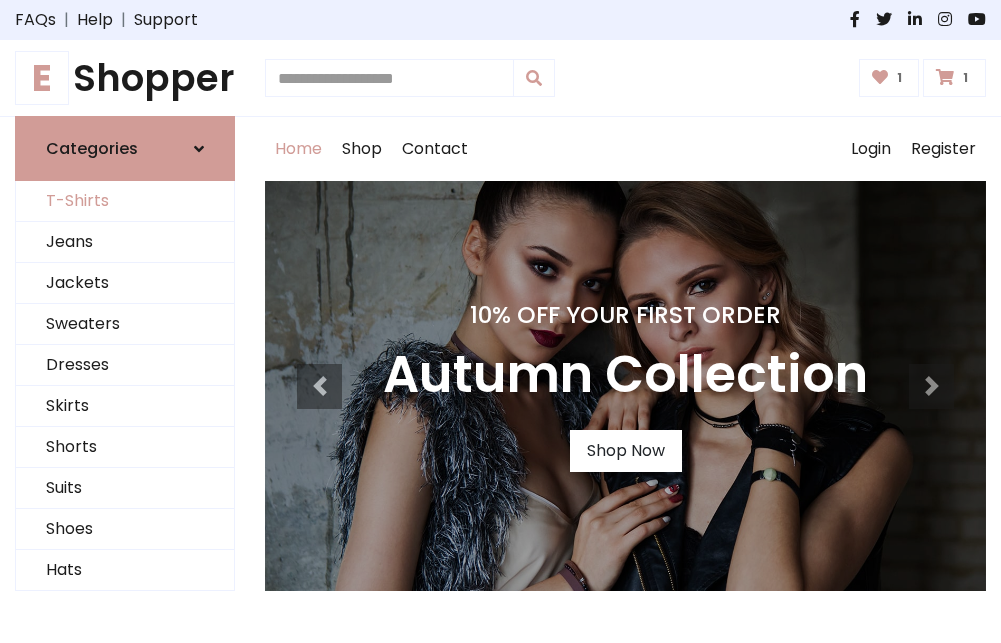 click on "T-Shirts" at bounding box center [125, 201] 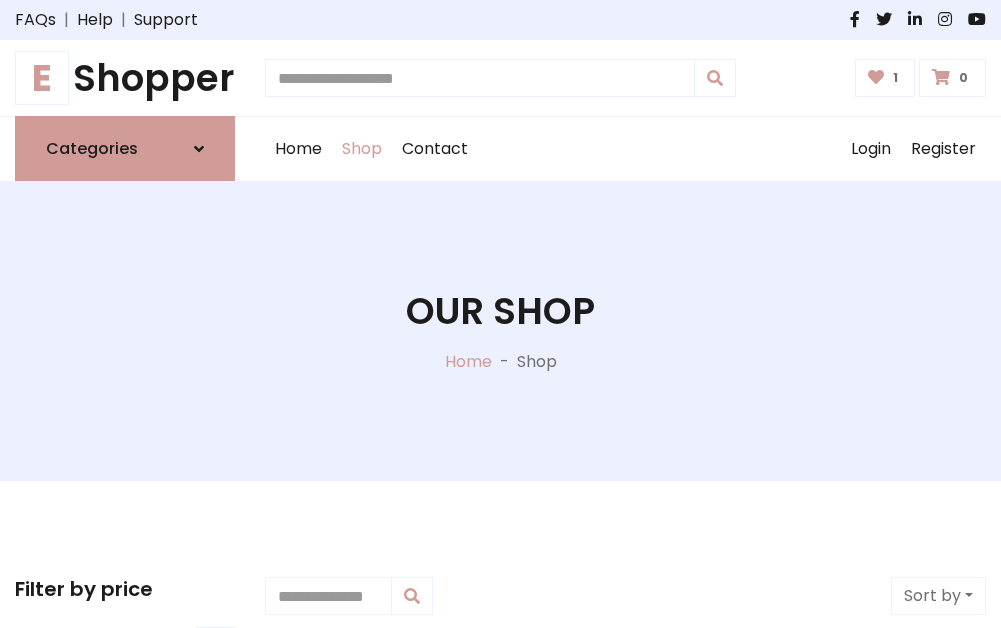 scroll, scrollTop: 0, scrollLeft: 0, axis: both 